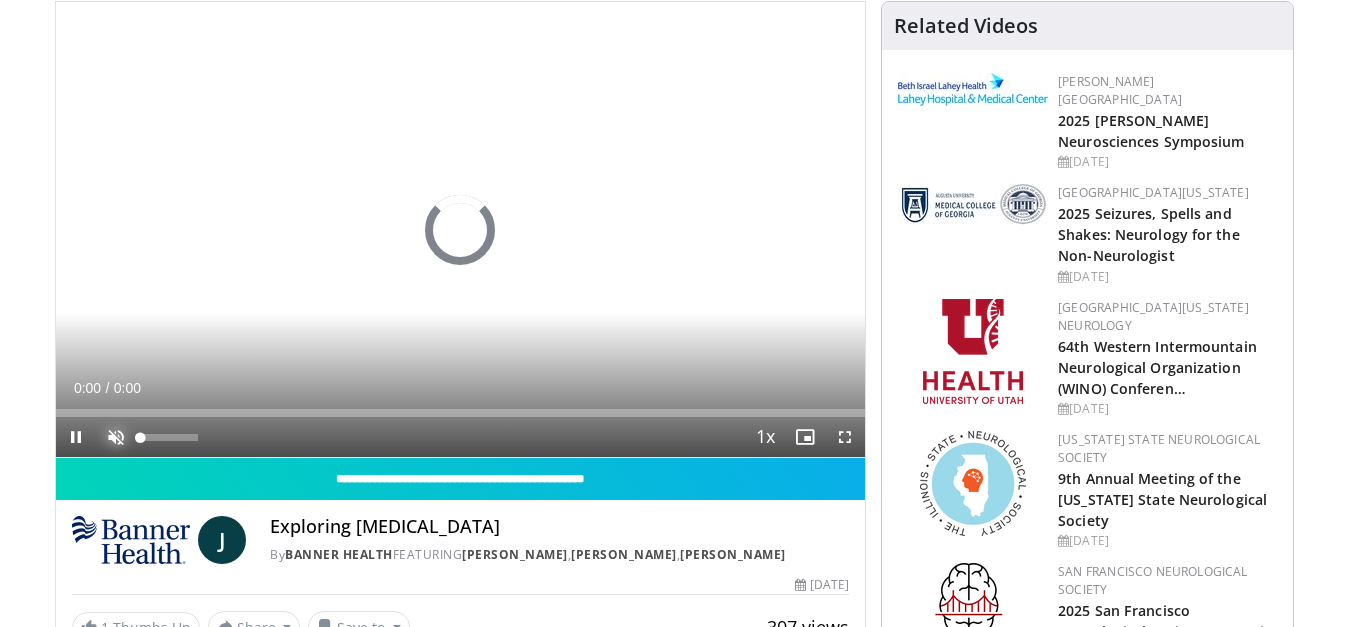 click at bounding box center (116, 437) 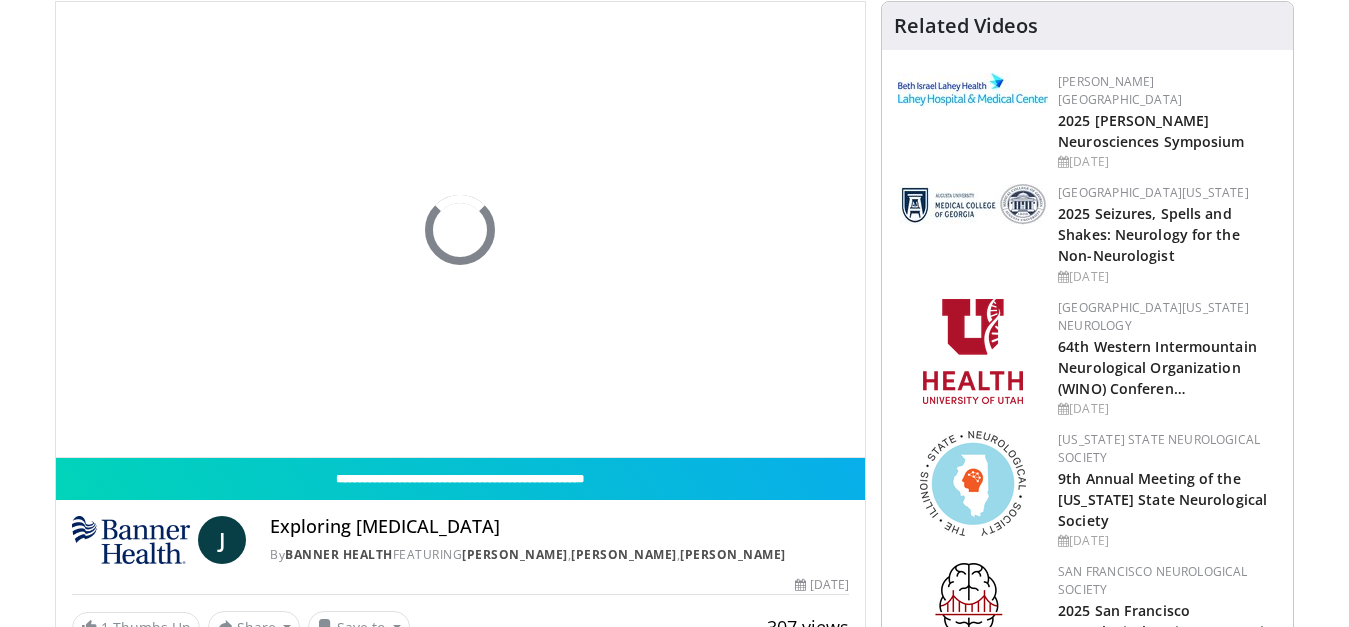 scroll, scrollTop: 153, scrollLeft: 0, axis: vertical 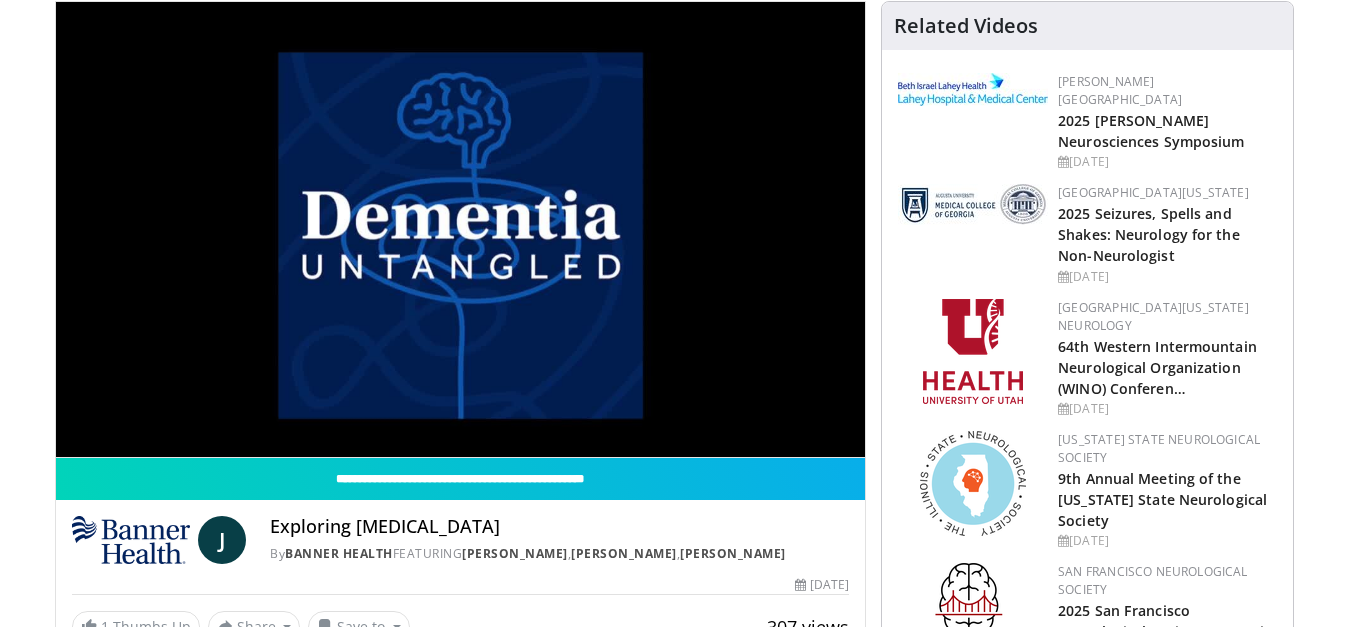 type 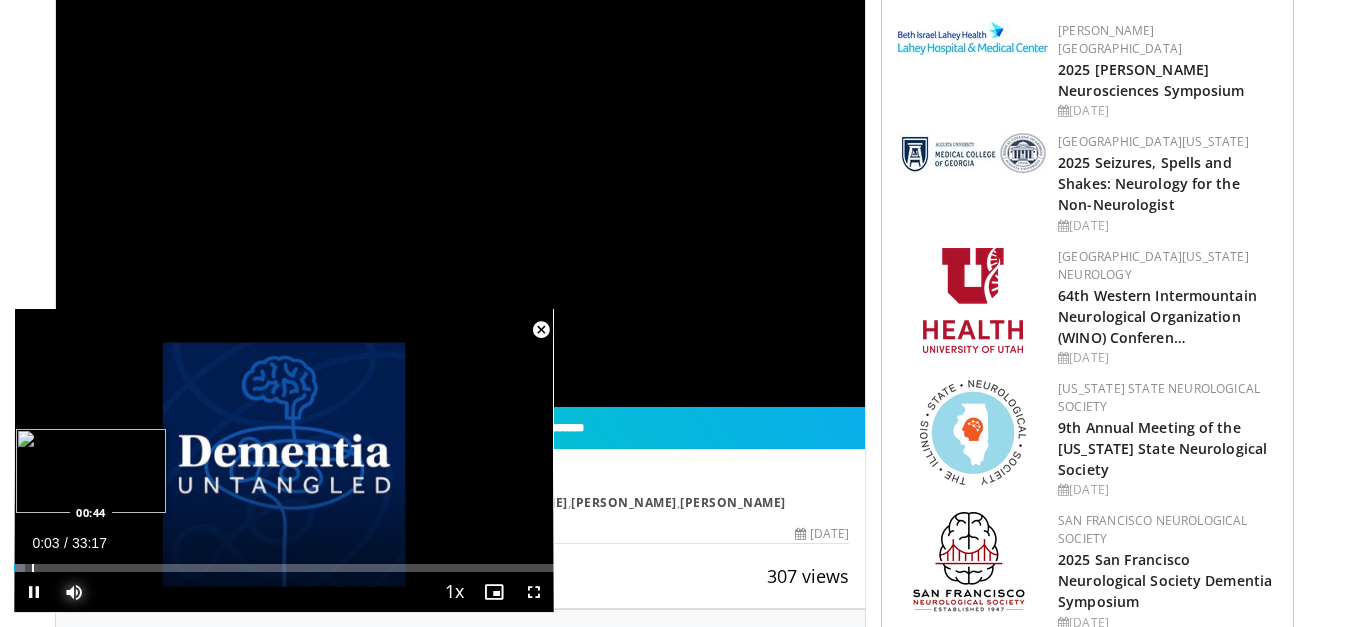 scroll, scrollTop: 255, scrollLeft: 0, axis: vertical 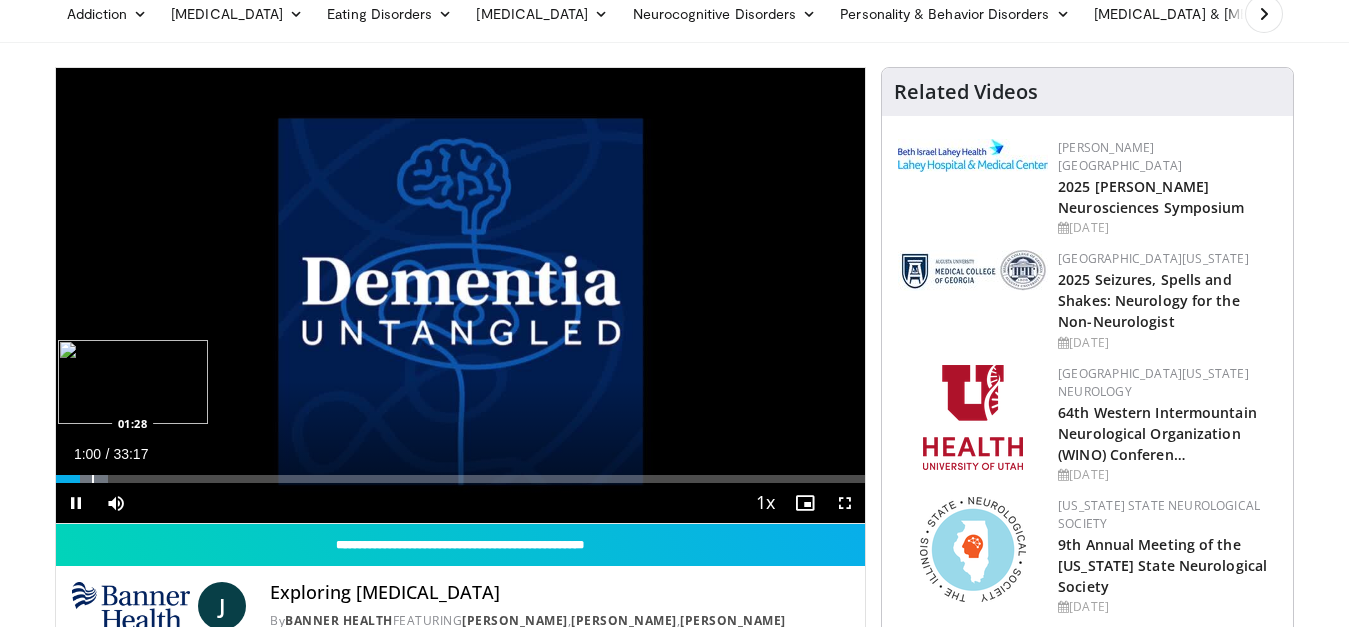 click on "**********" at bounding box center [461, 296] 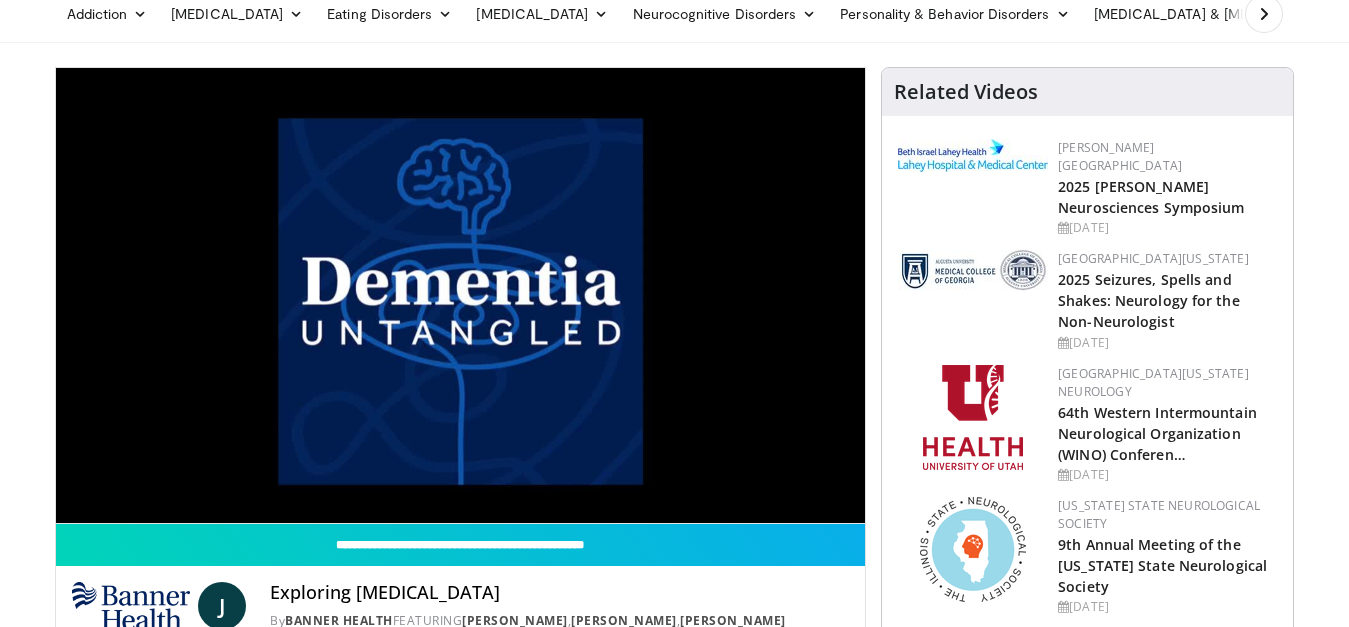 click on "10 seconds
Tap to unmute" at bounding box center (461, 295) 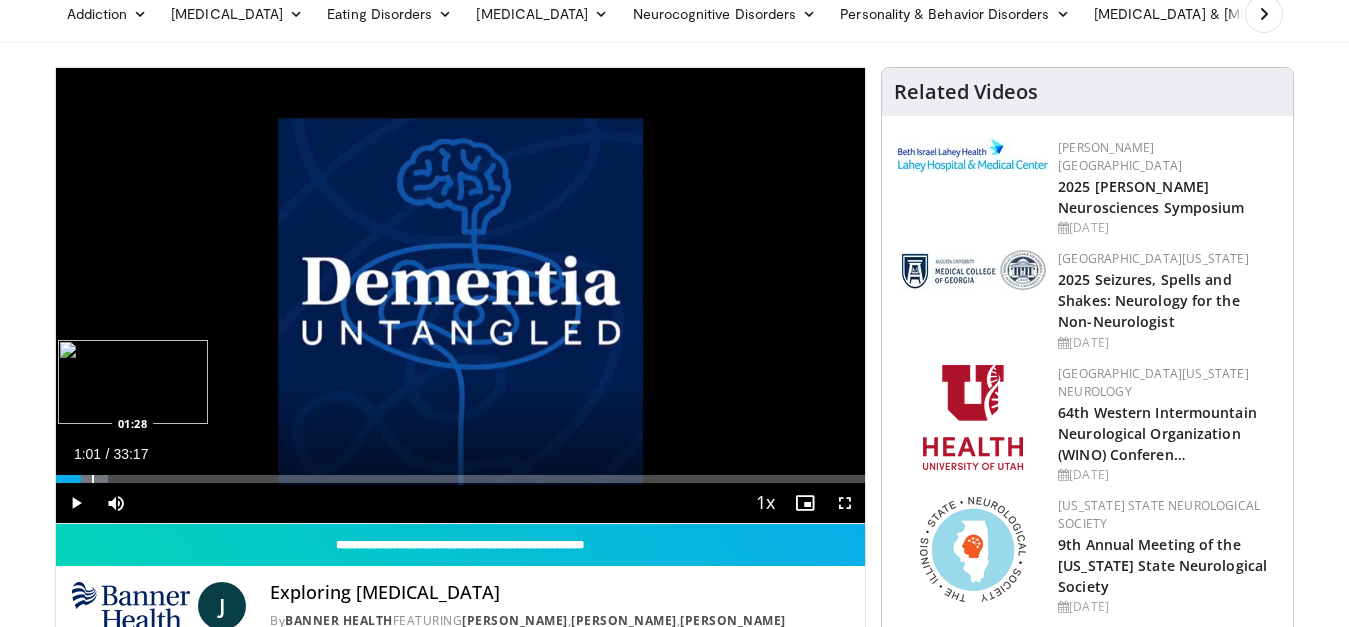 click at bounding box center [87, 479] 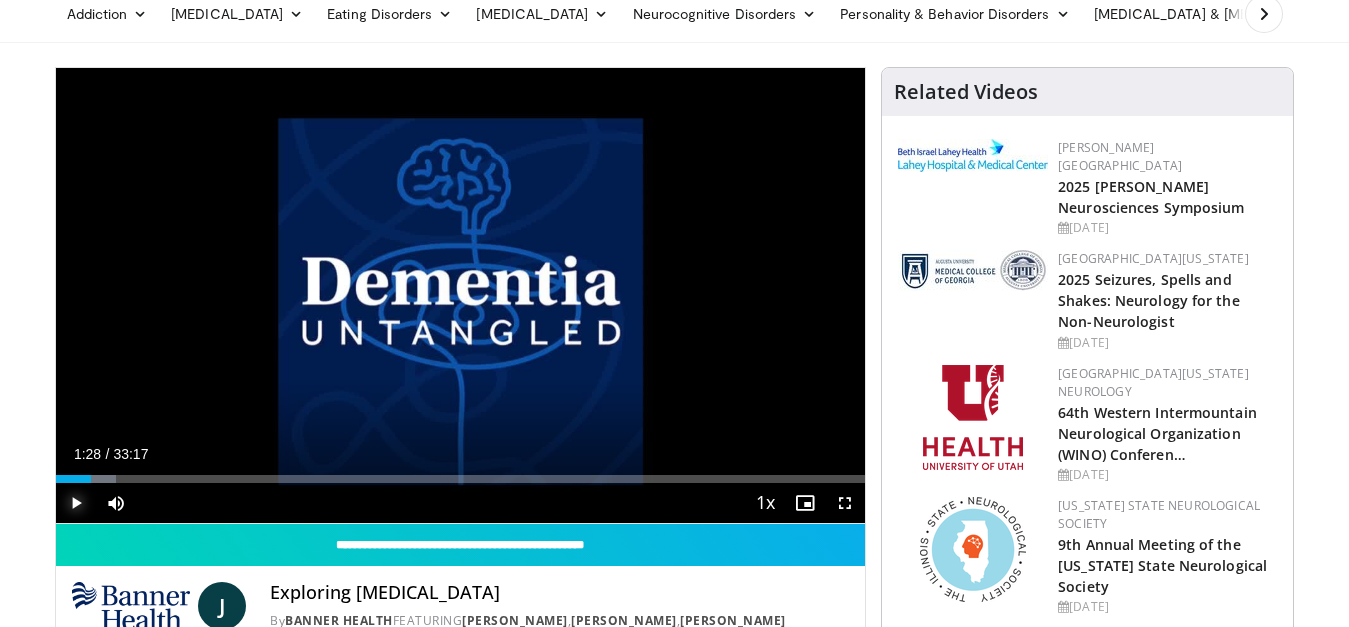 click at bounding box center [76, 503] 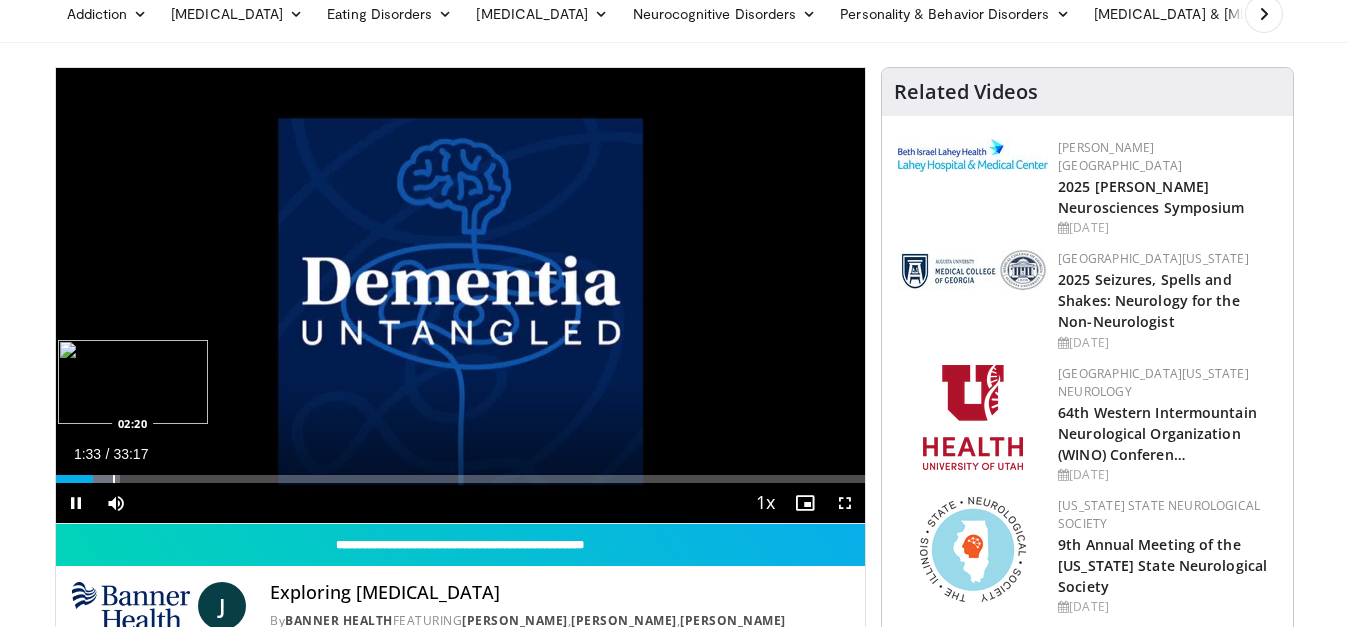click on "**********" at bounding box center (461, 296) 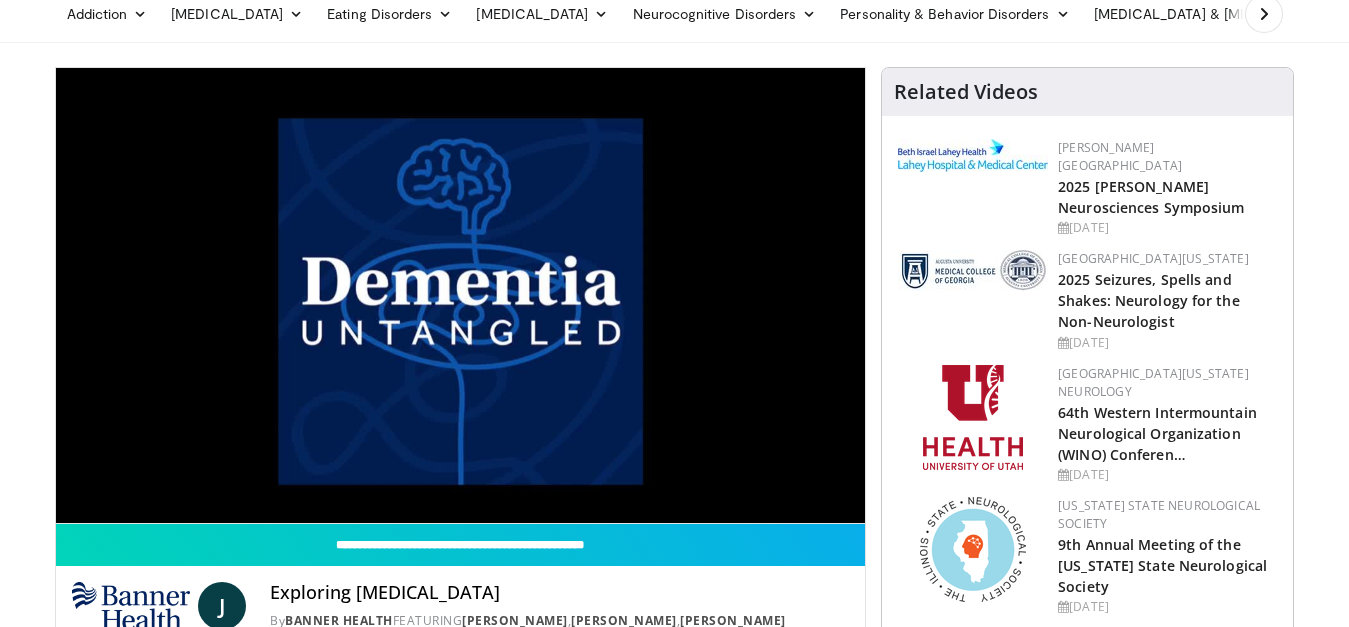 click on "10 seconds
Tap to unmute" at bounding box center [461, 295] 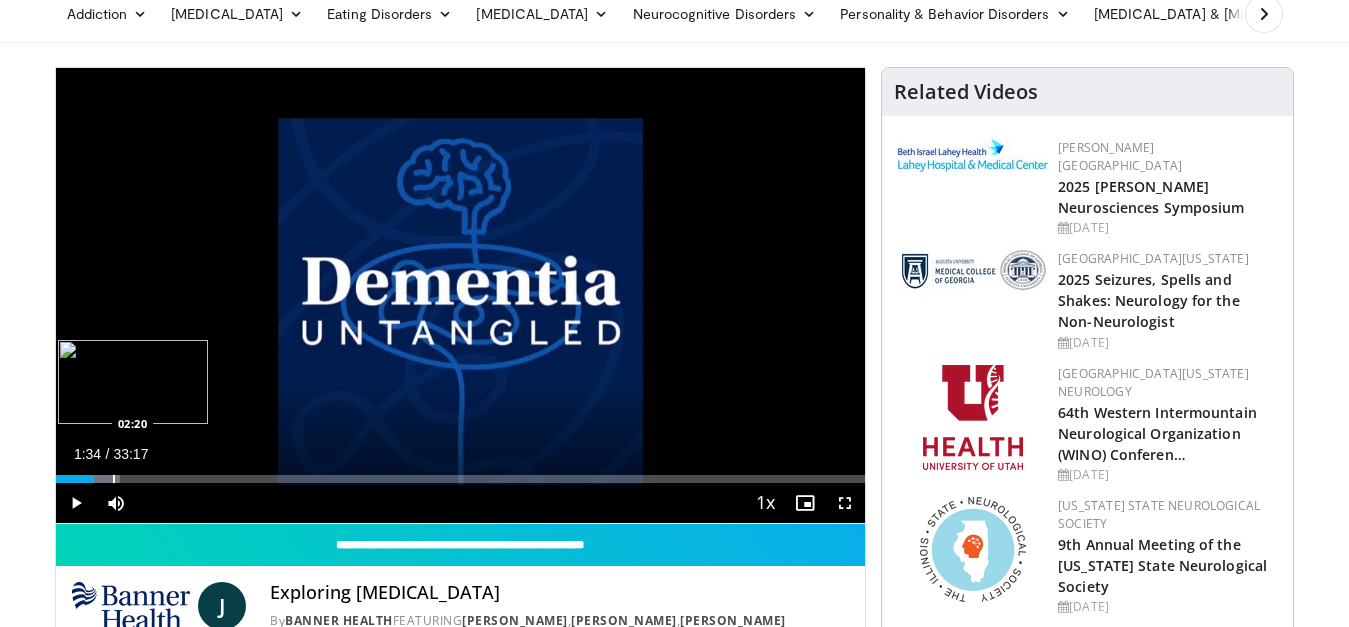click at bounding box center (114, 479) 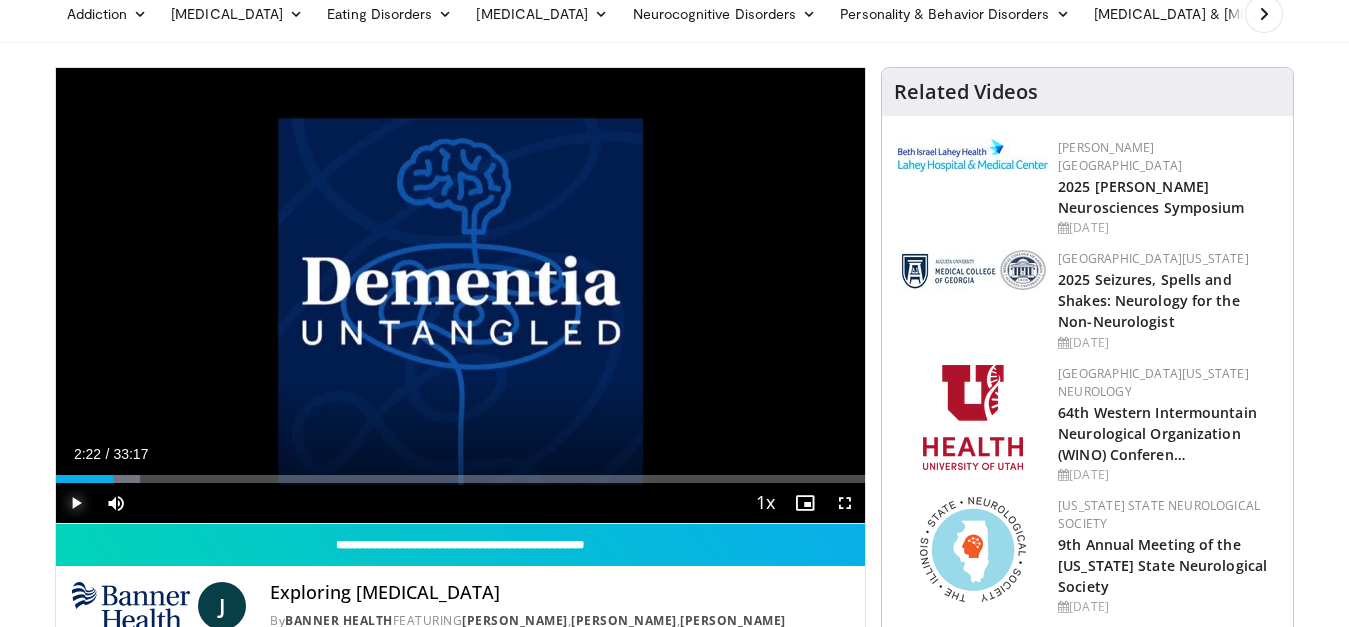 click at bounding box center [76, 503] 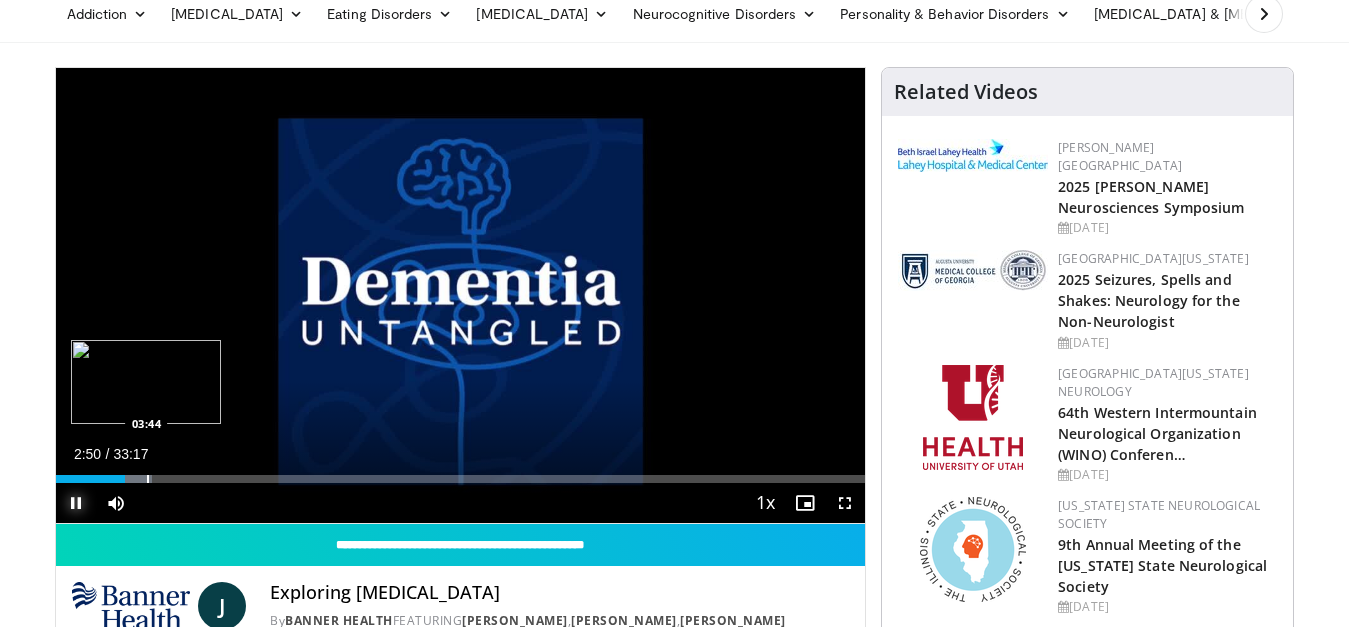 click at bounding box center [148, 479] 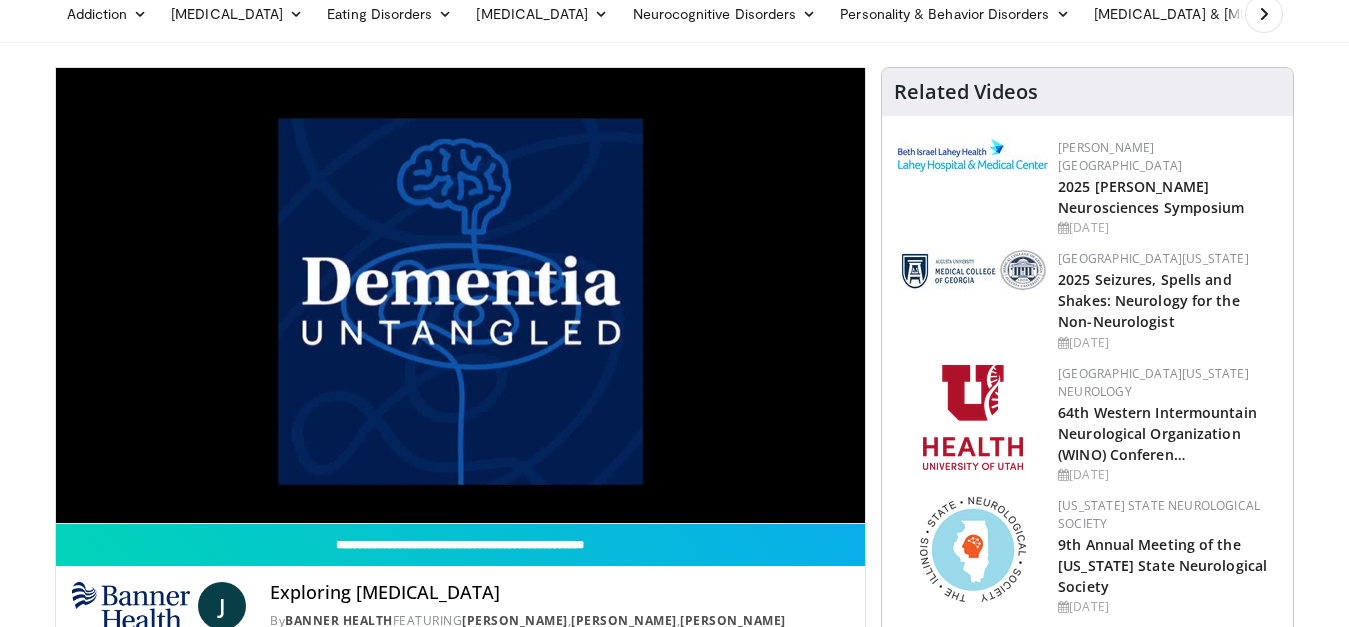 click on "10 seconds
Tap to unmute" at bounding box center [461, 295] 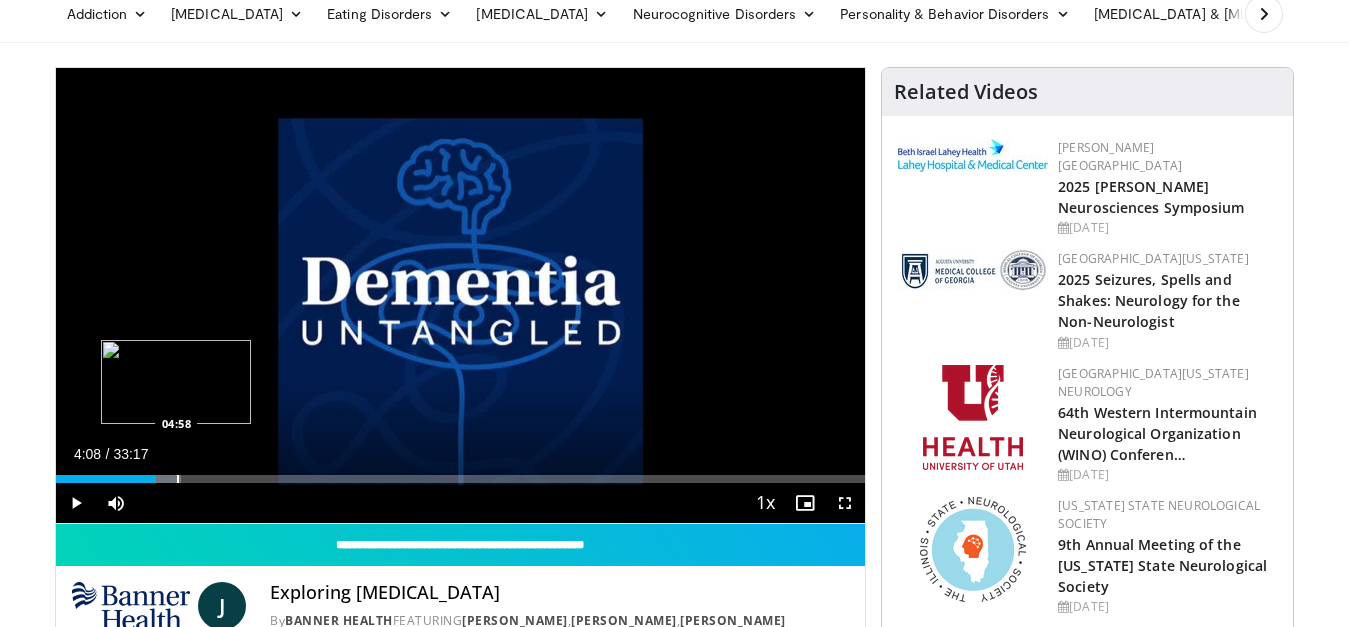 click on "Loaded :  15.54% 04:08 04:58" at bounding box center (461, 473) 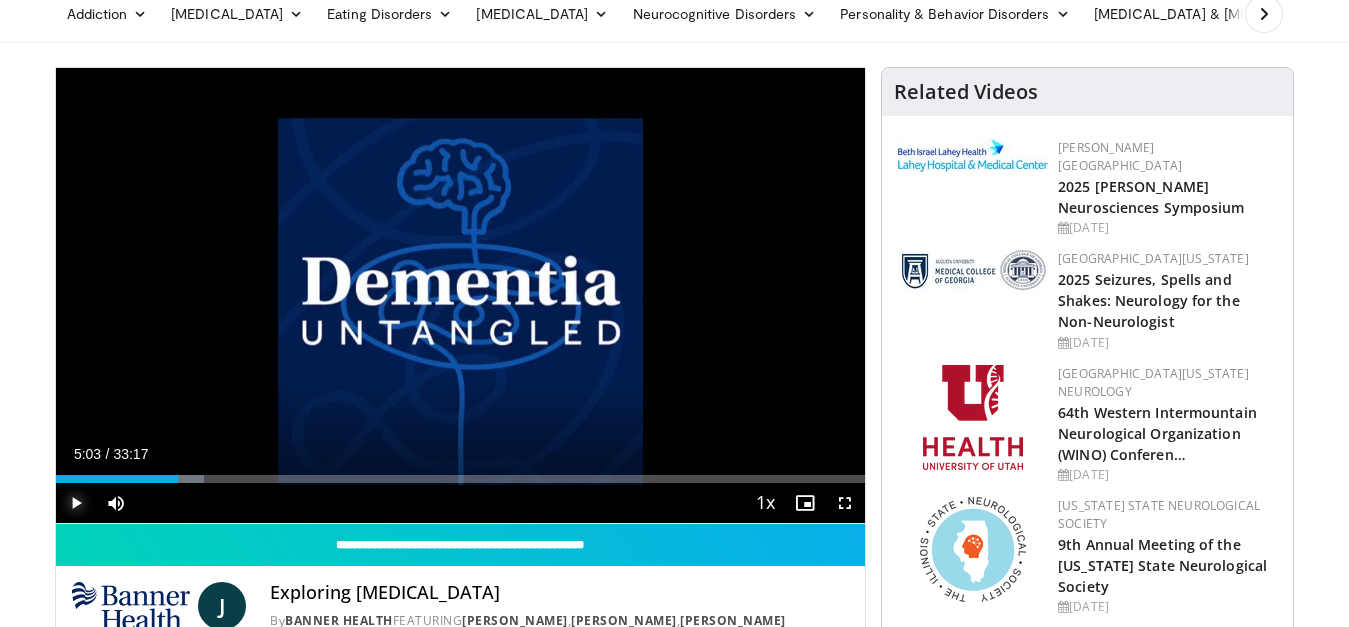 click at bounding box center (76, 503) 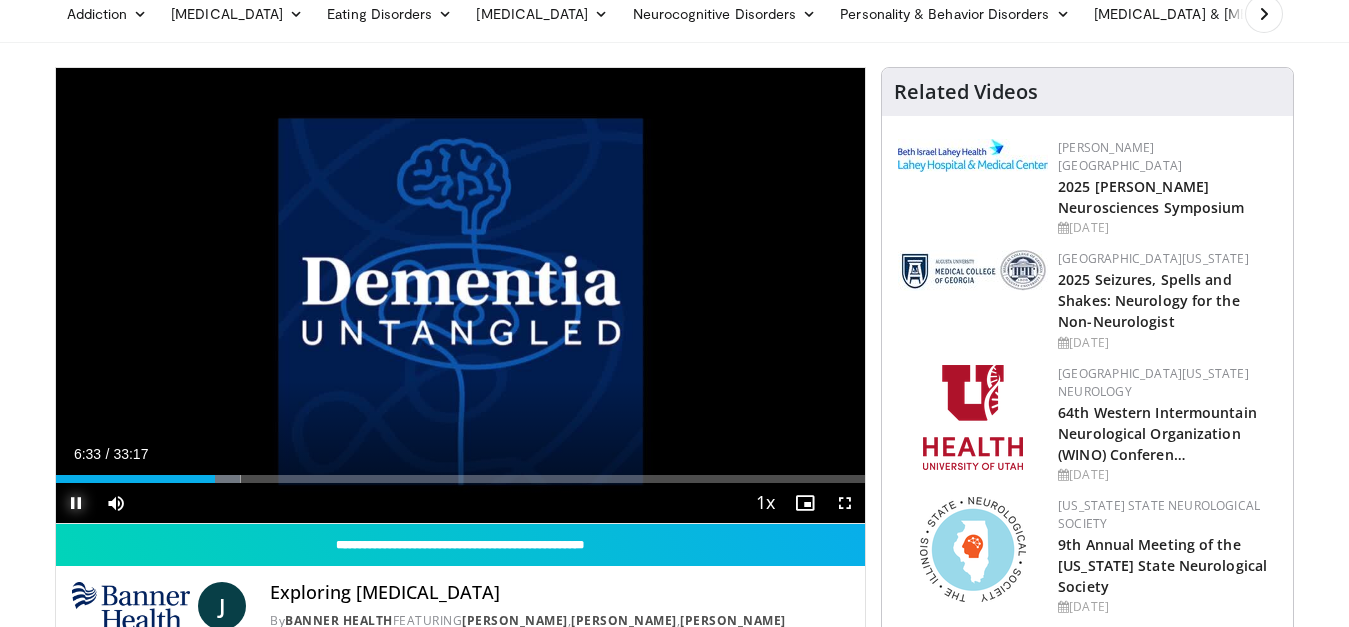 click at bounding box center (76, 503) 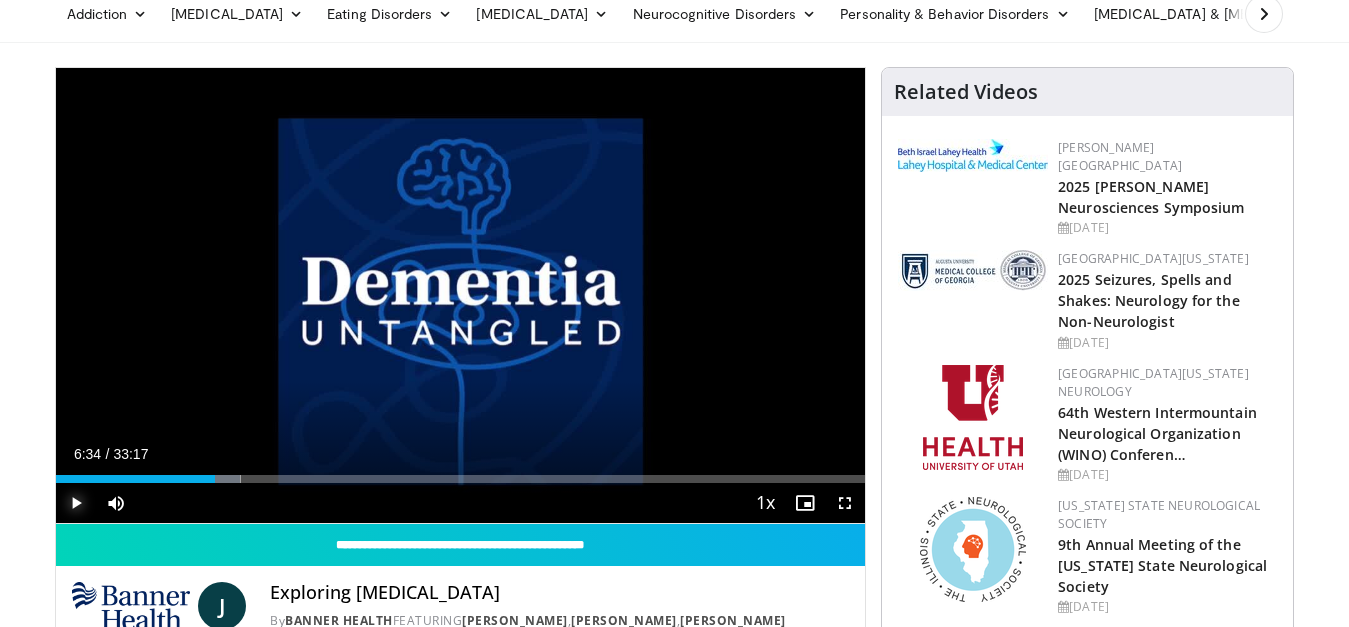click at bounding box center [76, 503] 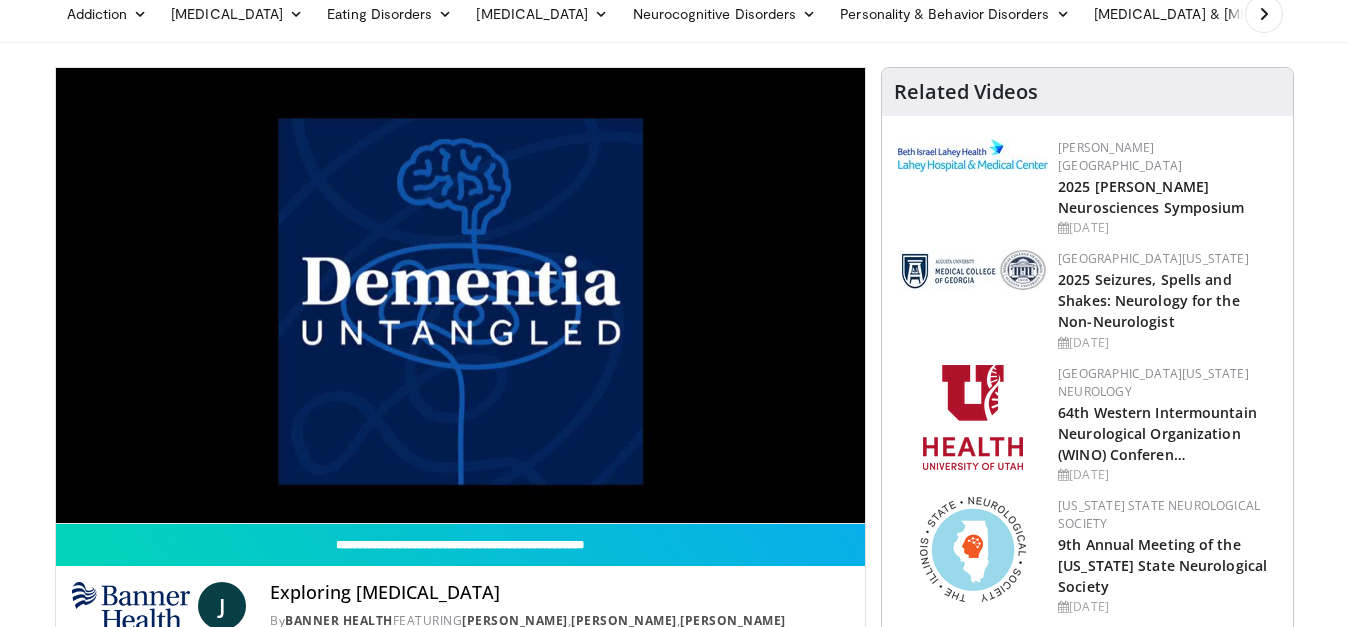click on "10 seconds
Tap to unmute" at bounding box center [461, 295] 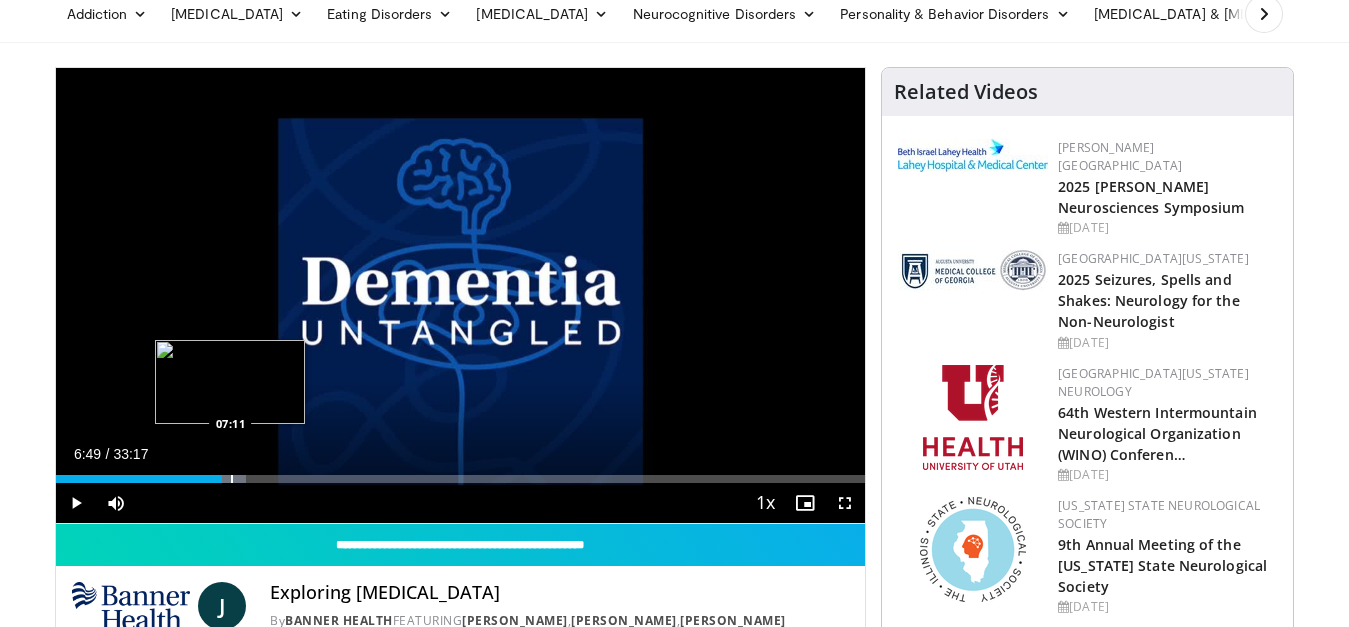 click at bounding box center (227, 479) 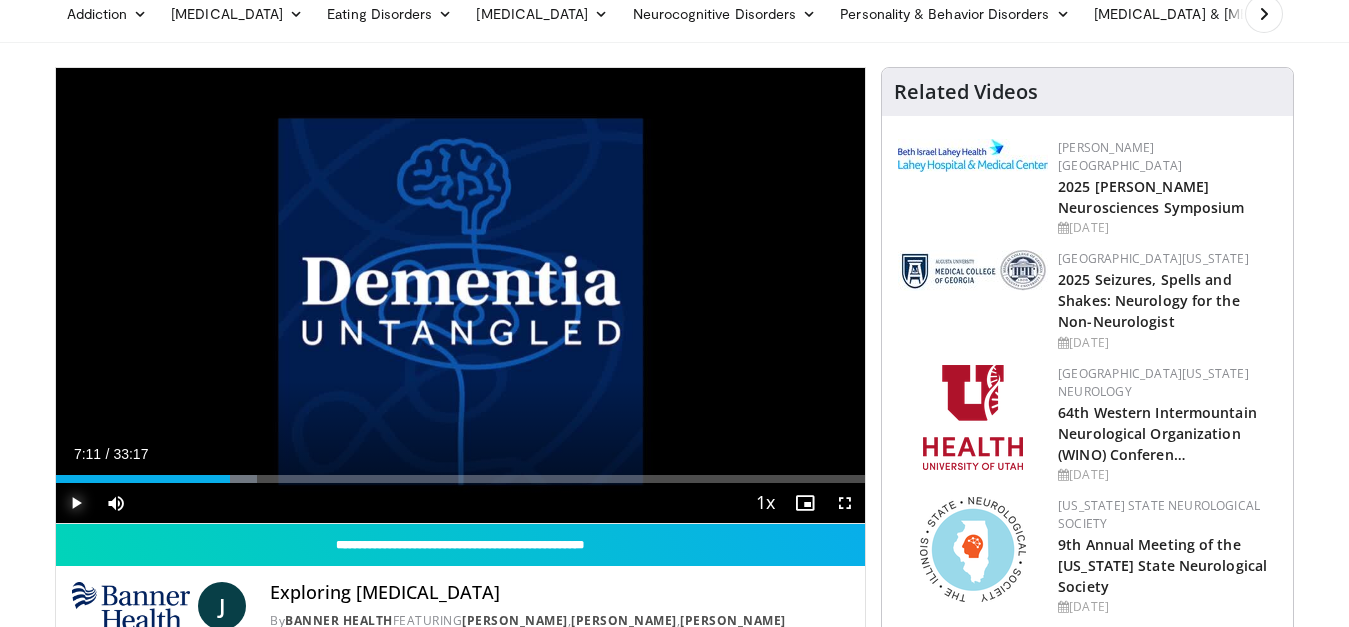 click at bounding box center [76, 503] 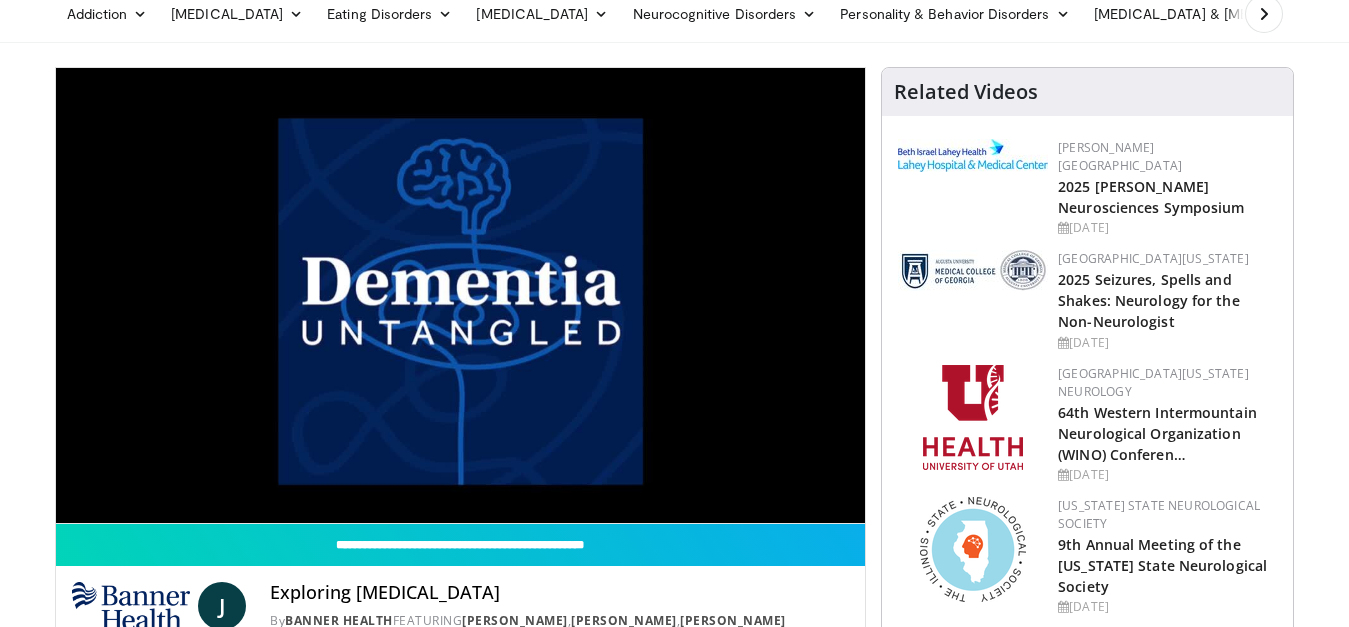 type 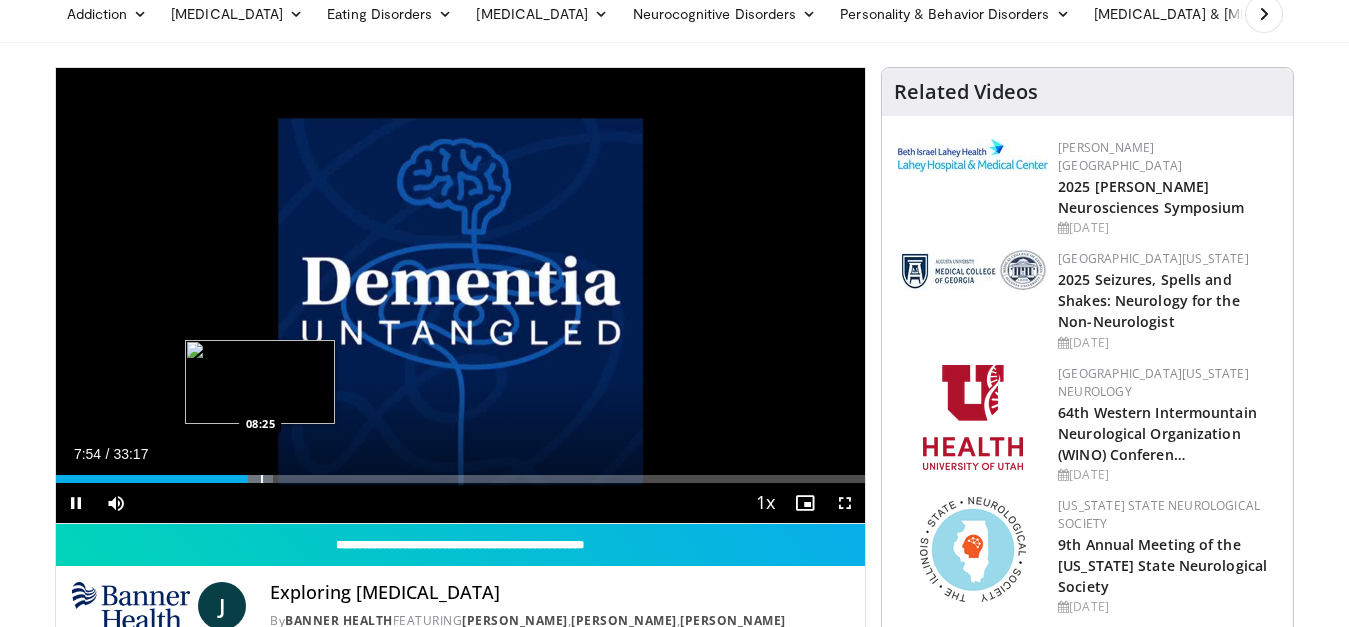 click at bounding box center (262, 479) 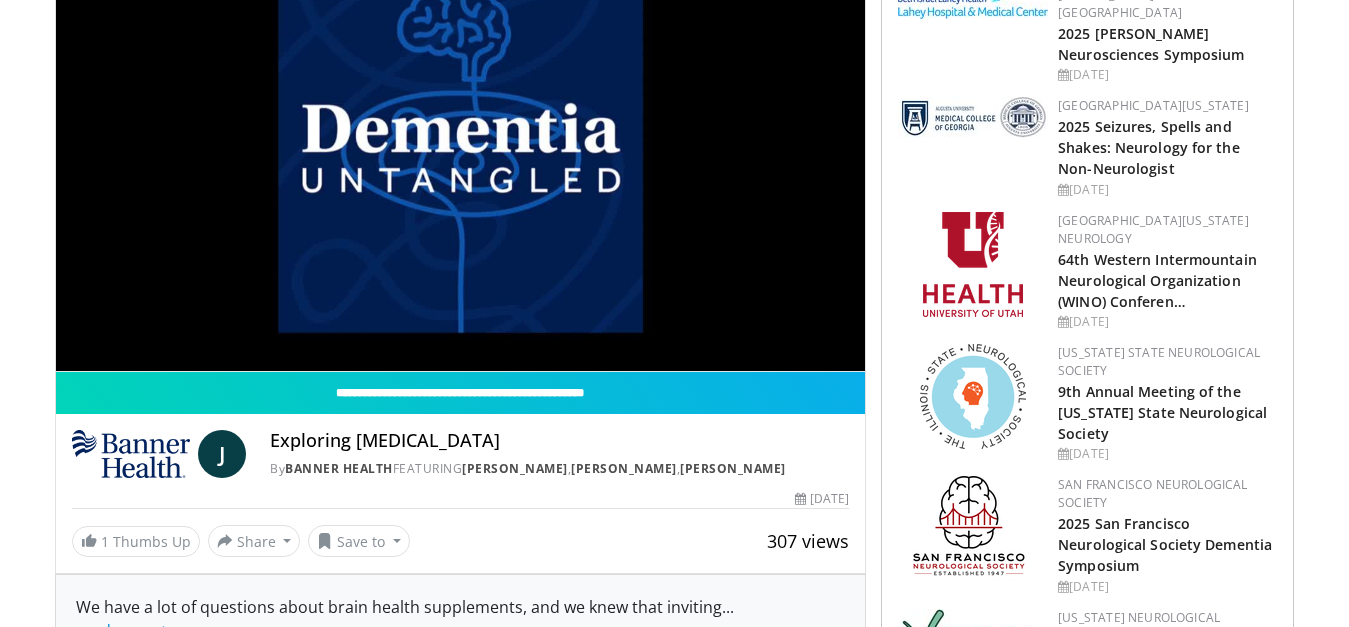 scroll, scrollTop: 189, scrollLeft: 0, axis: vertical 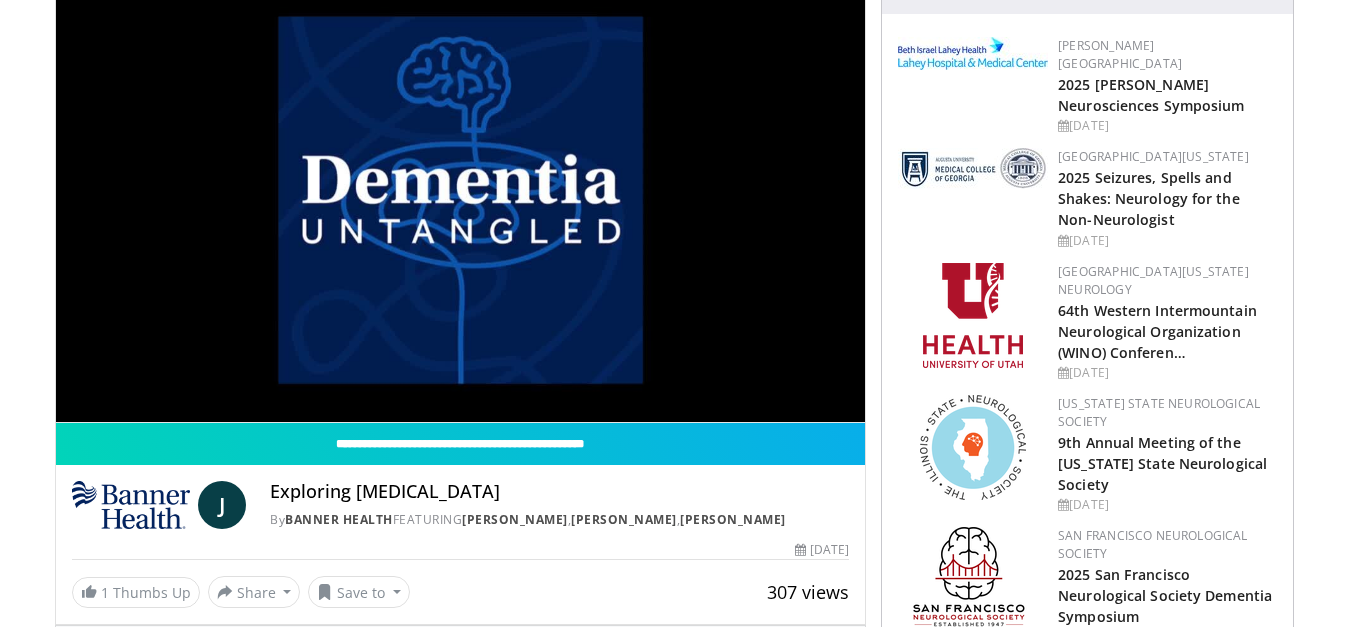click on "10 seconds
Tap to unmute" at bounding box center [461, 194] 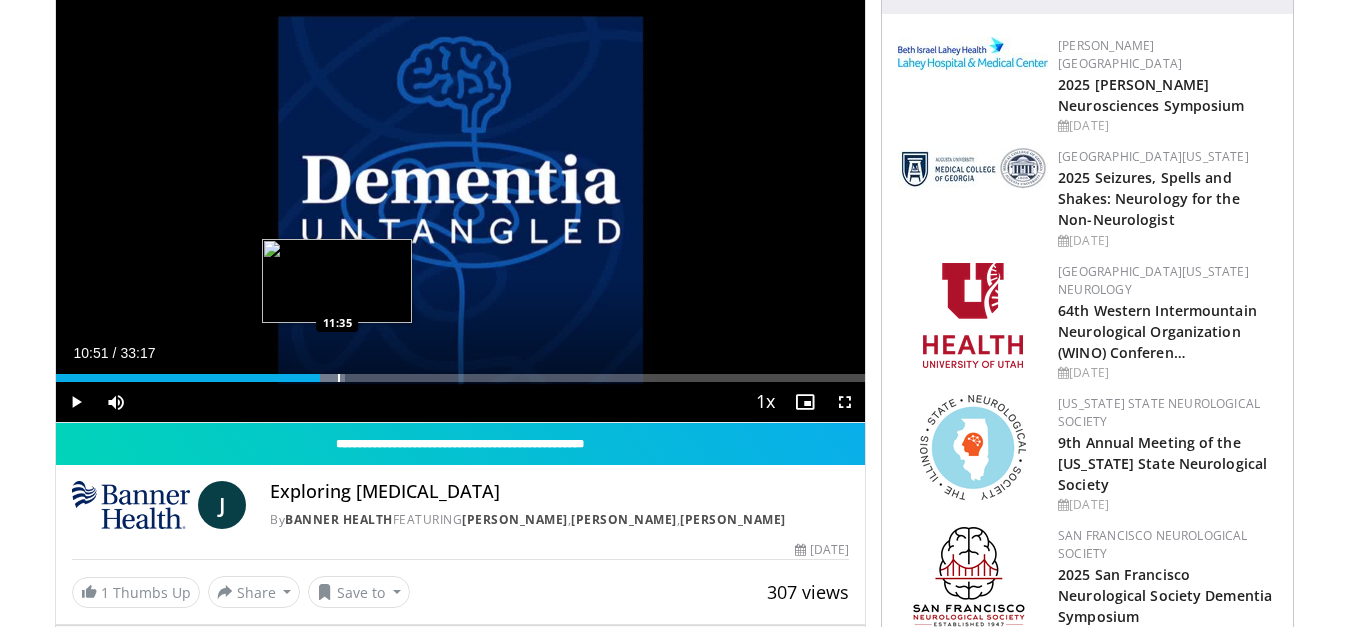 click at bounding box center [339, 378] 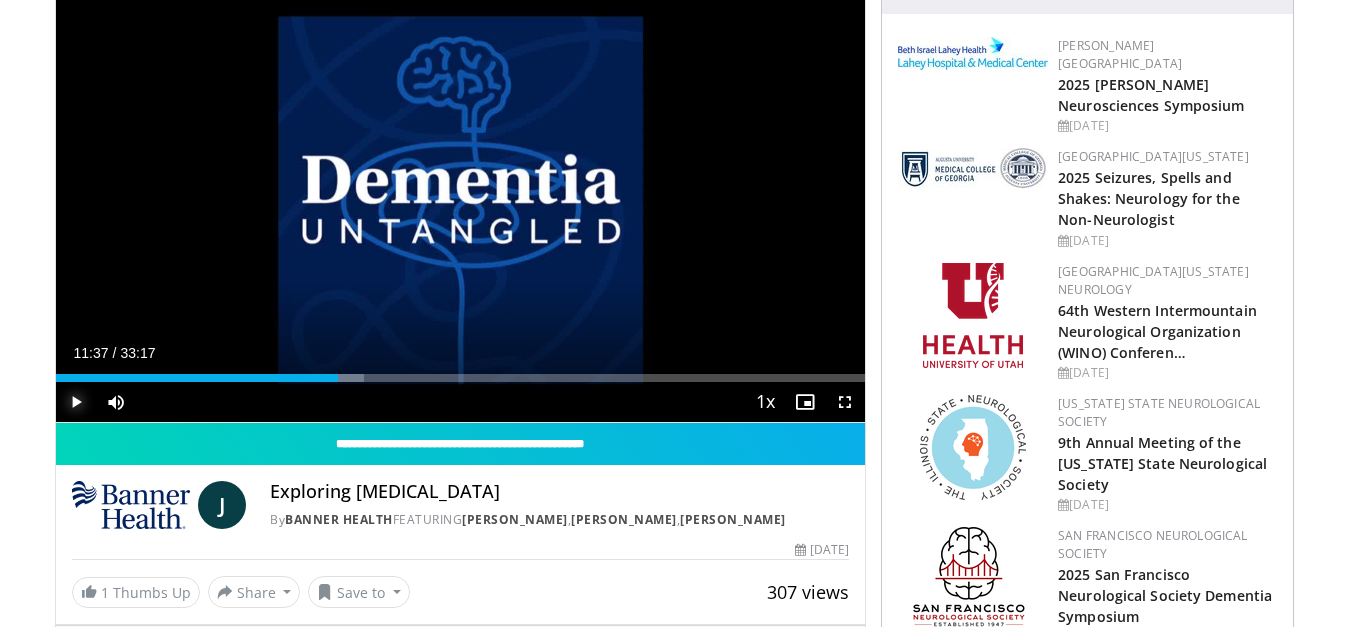 click at bounding box center [76, 402] 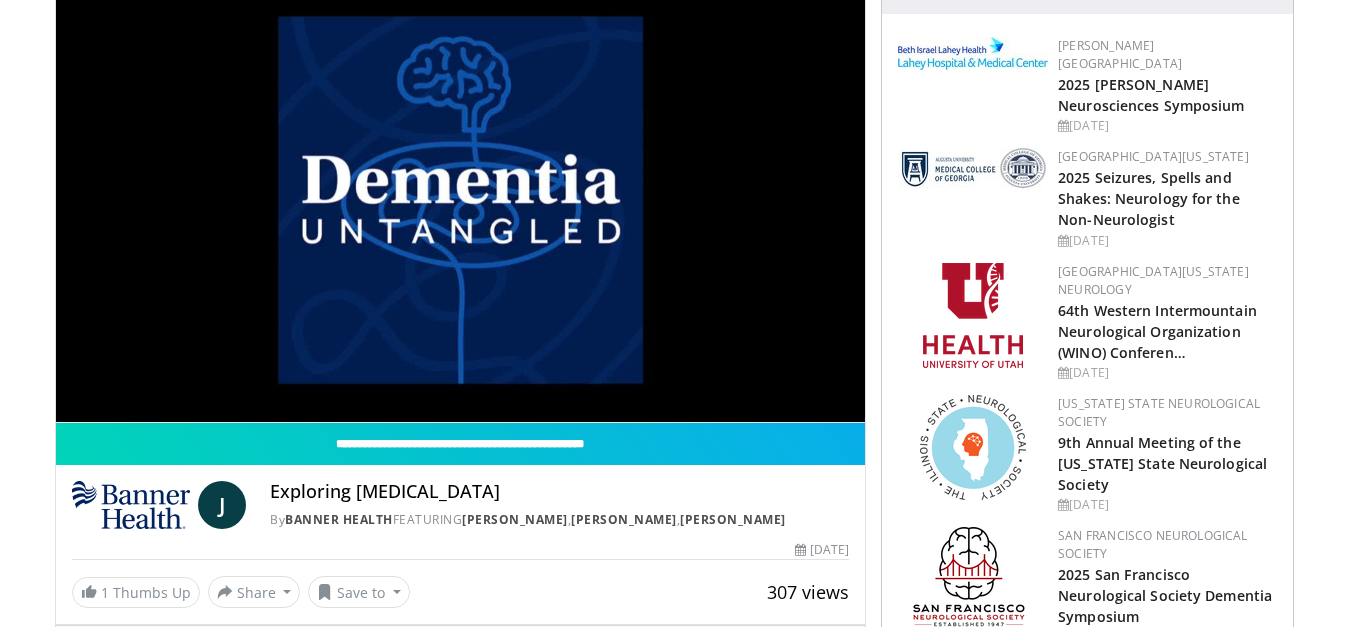 click on "10 seconds
Tap to unmute" at bounding box center (461, 194) 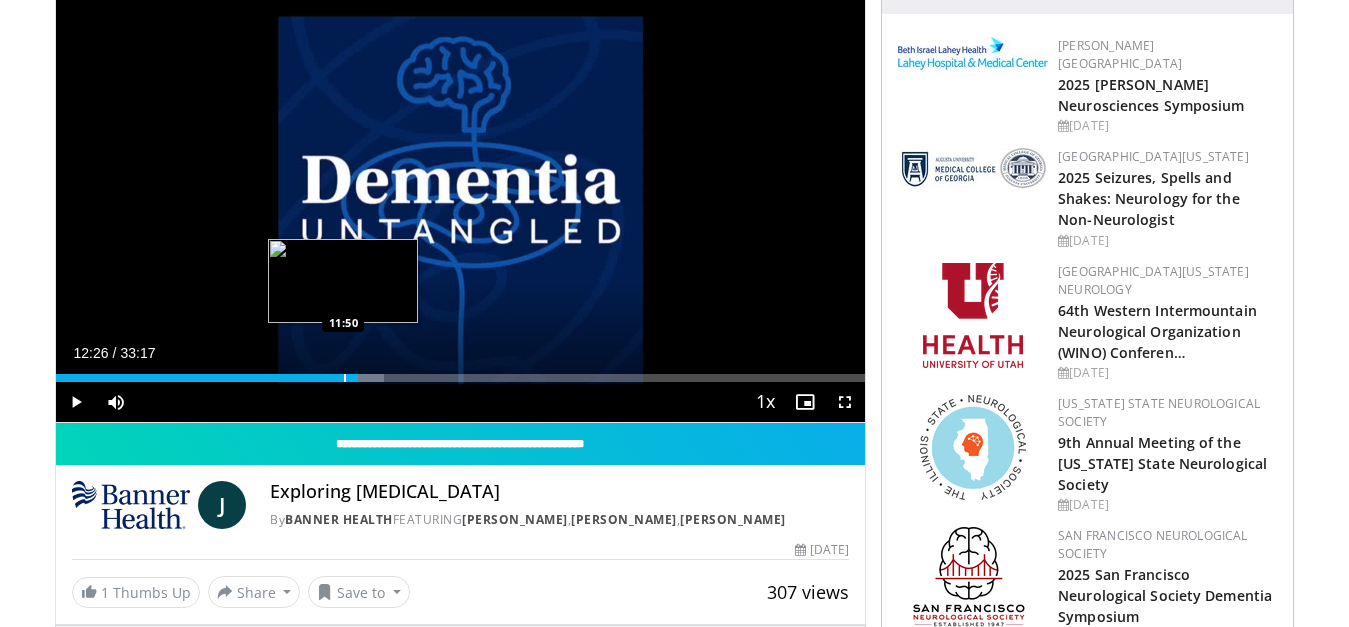 click on "12:26" at bounding box center [207, 378] 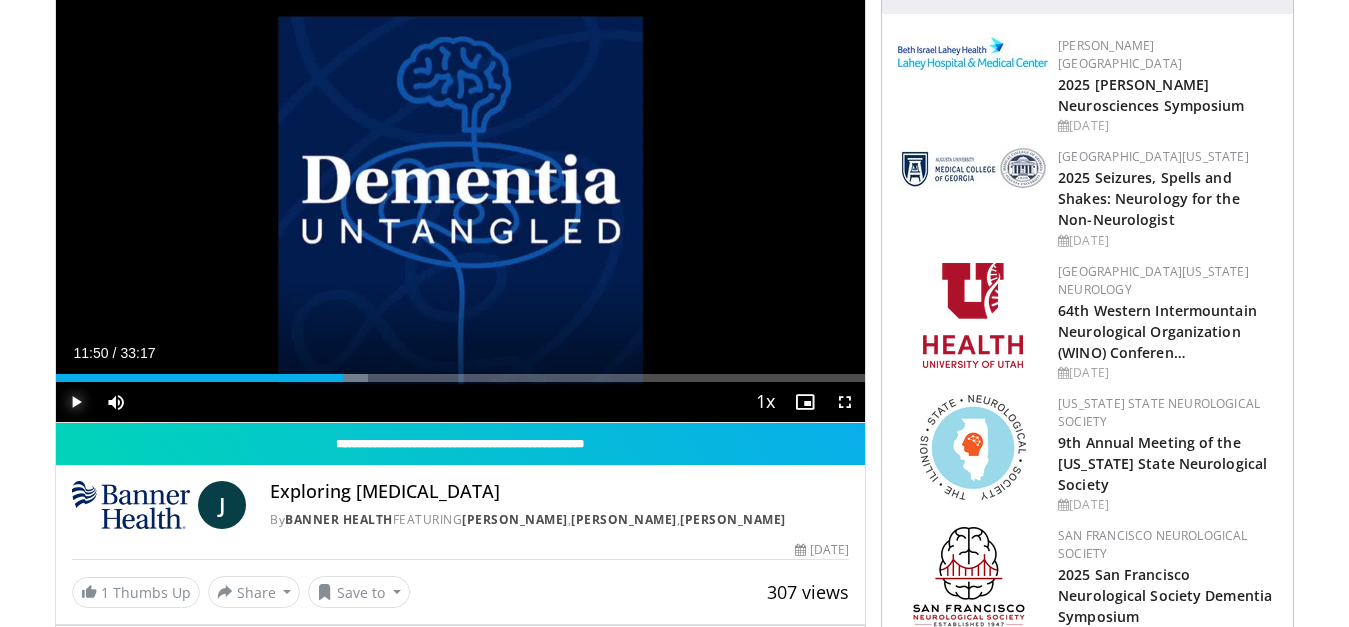 click at bounding box center [76, 402] 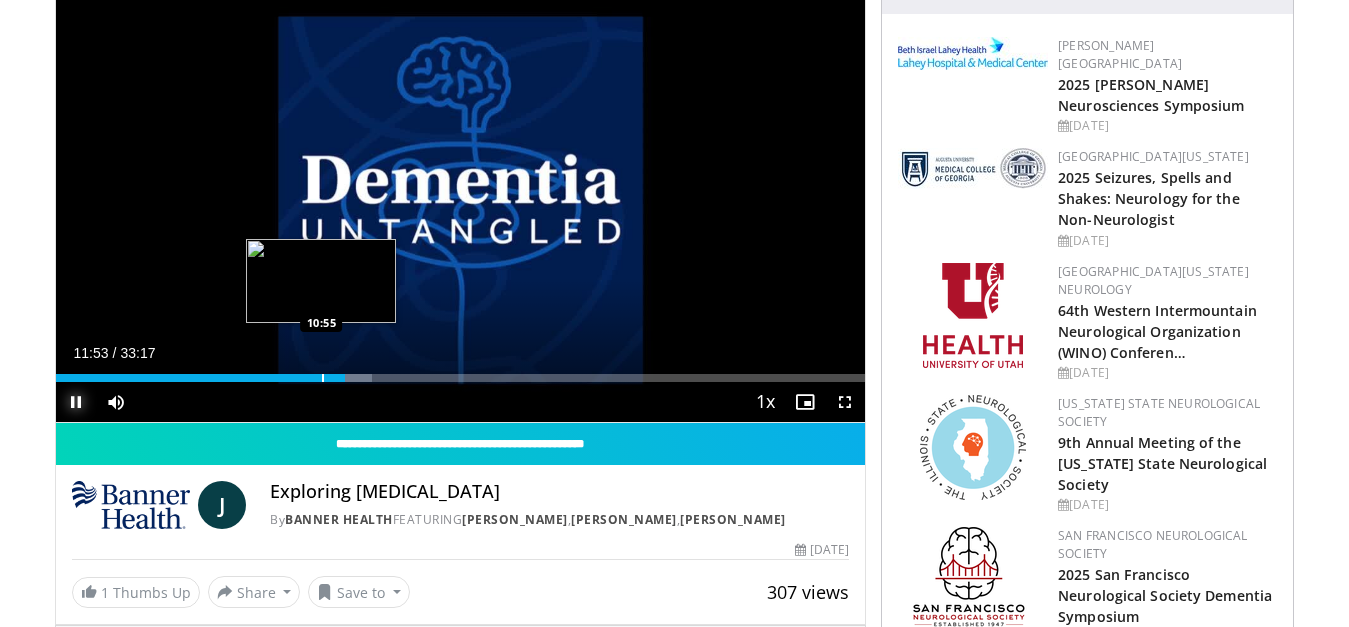 click at bounding box center (323, 378) 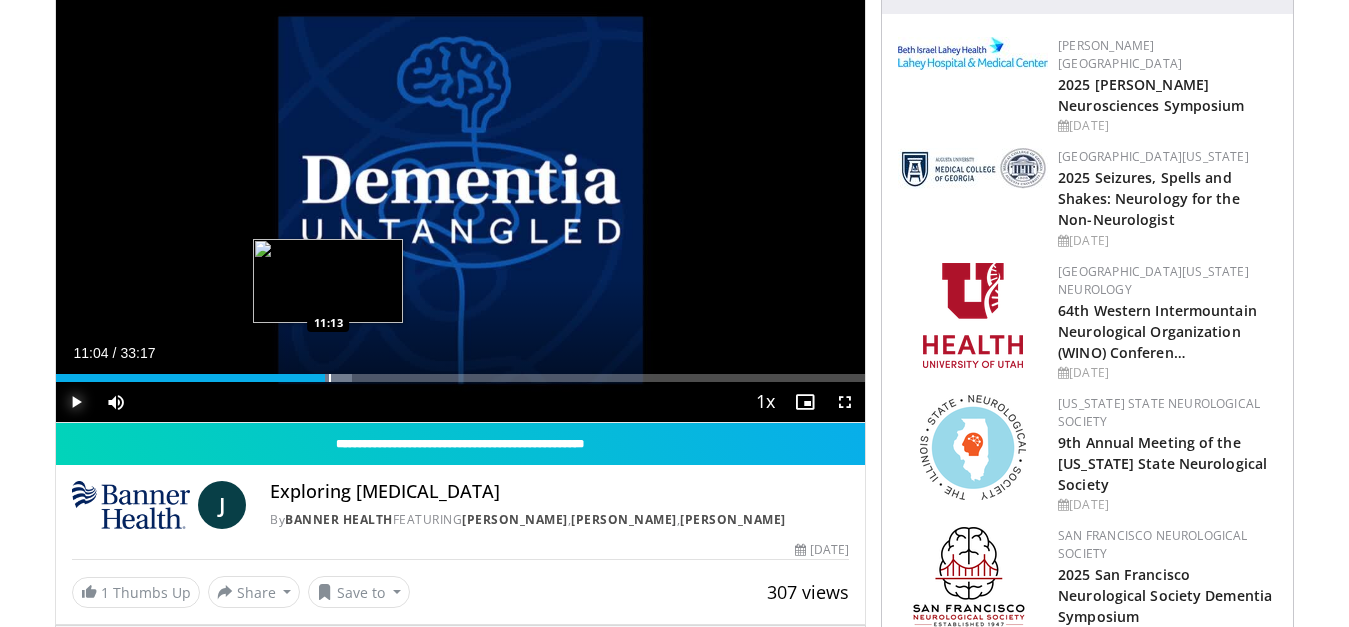click at bounding box center [337, 378] 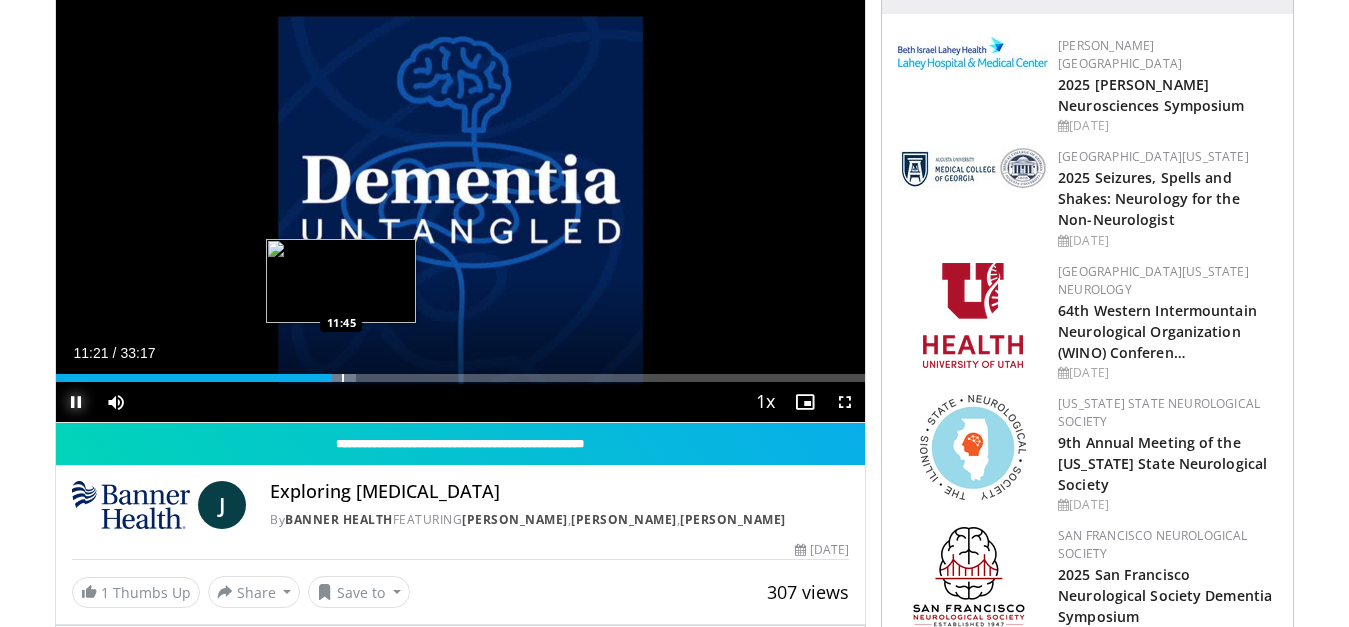 click at bounding box center [339, 378] 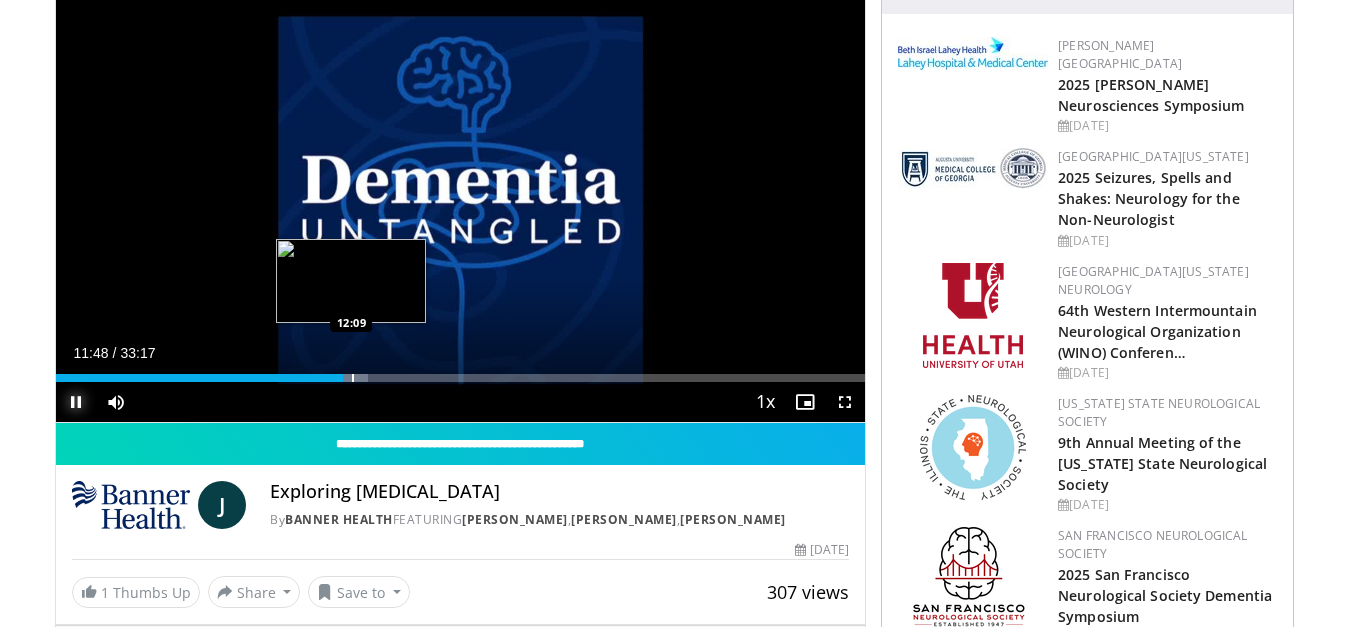click at bounding box center [349, 378] 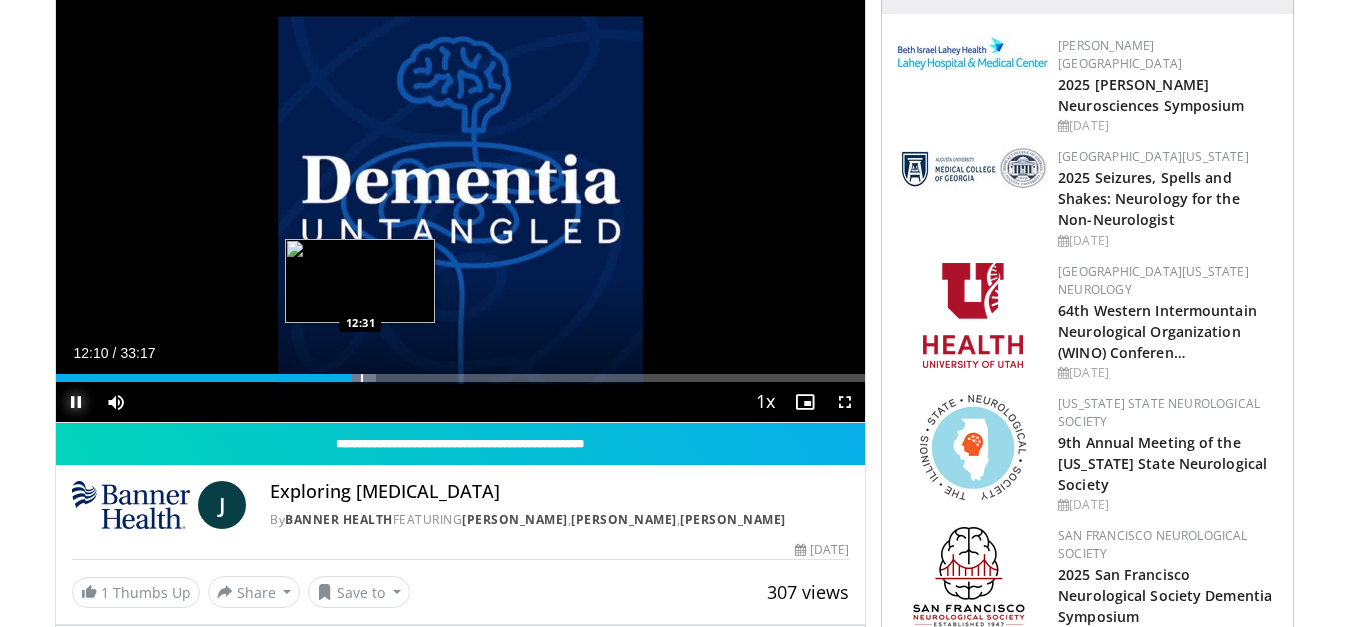 click at bounding box center [362, 378] 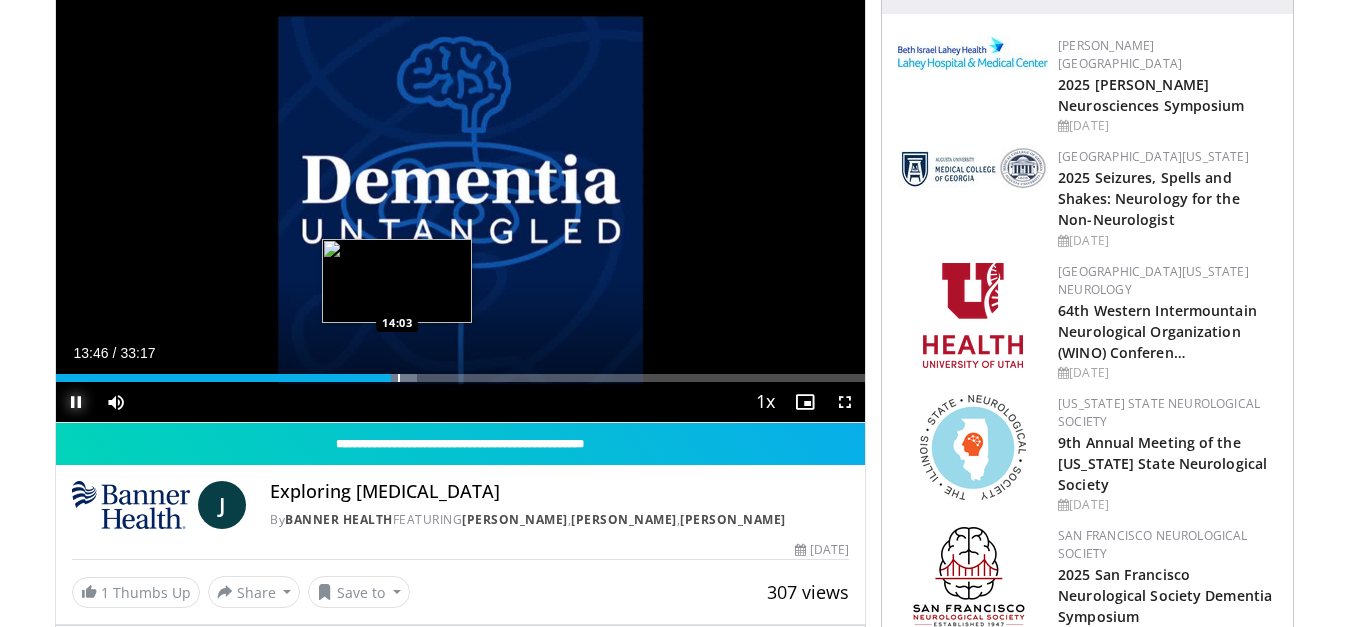 click at bounding box center (397, 378) 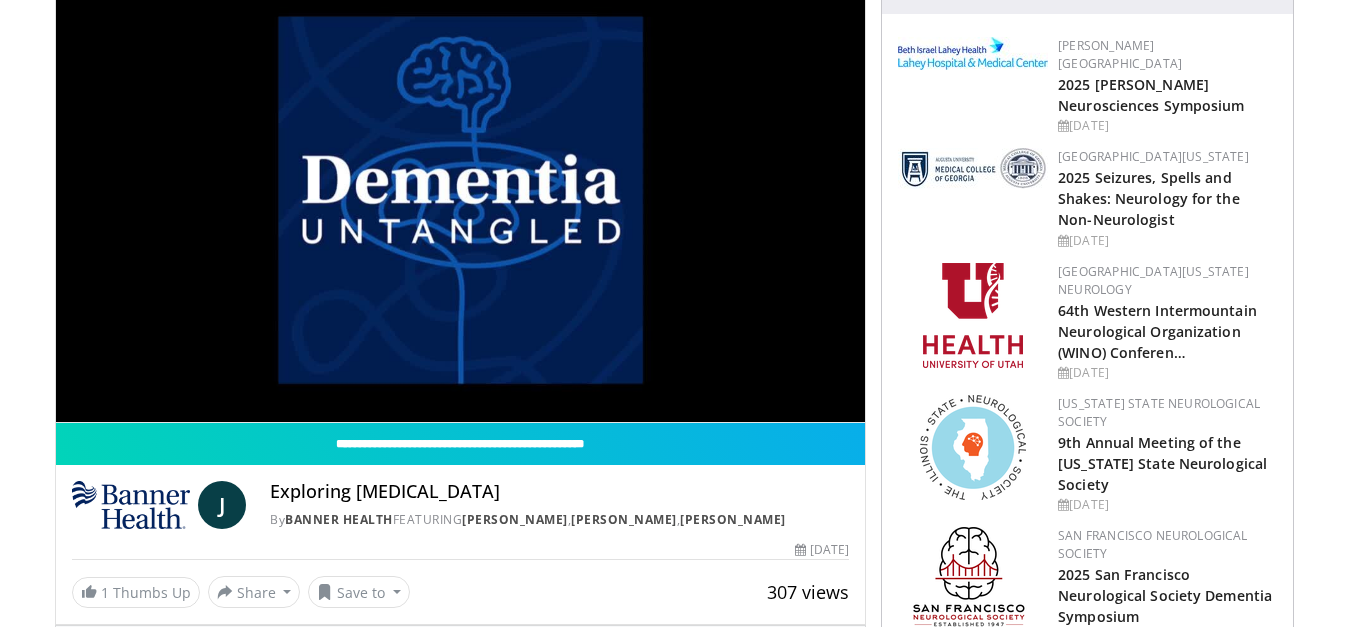 click on "10 seconds
Tap to unmute" at bounding box center [461, 194] 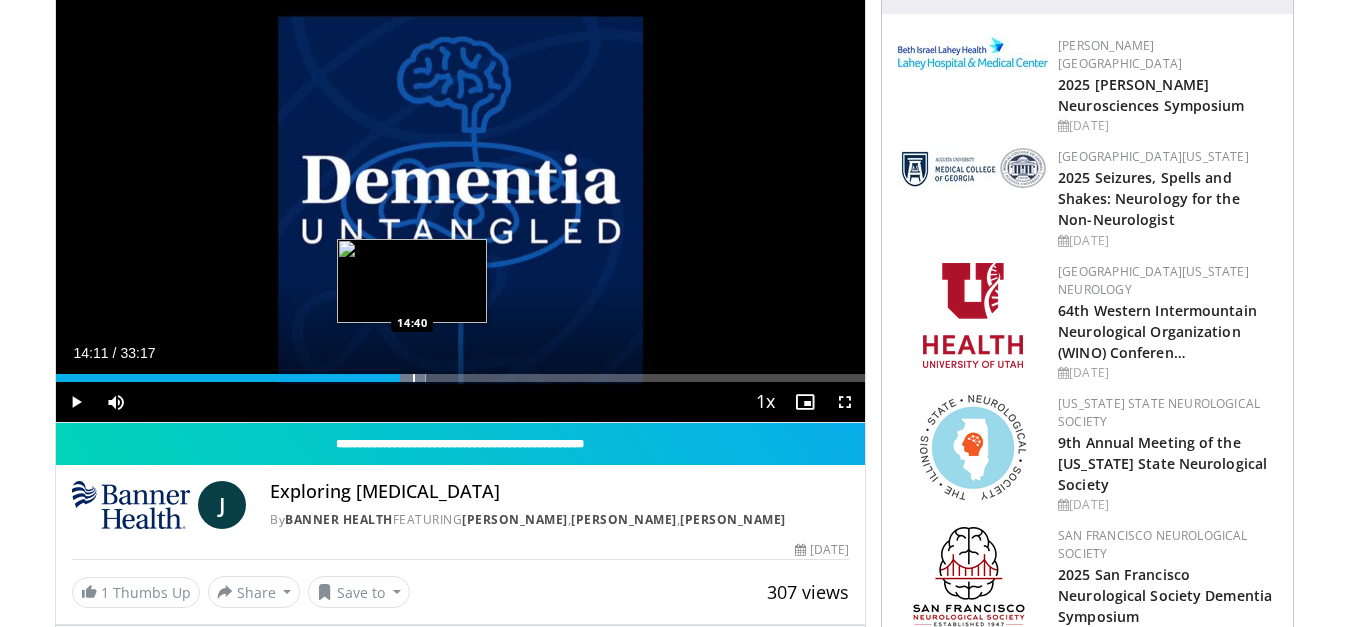 click at bounding box center (407, 378) 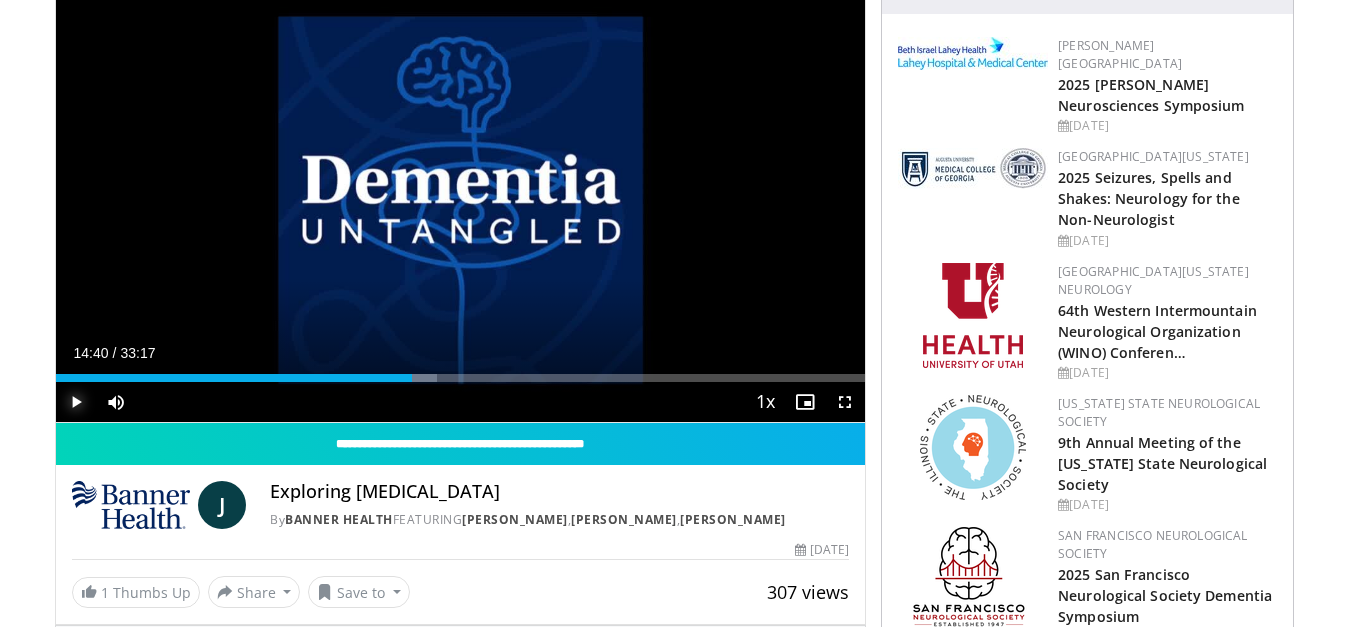 click at bounding box center [76, 402] 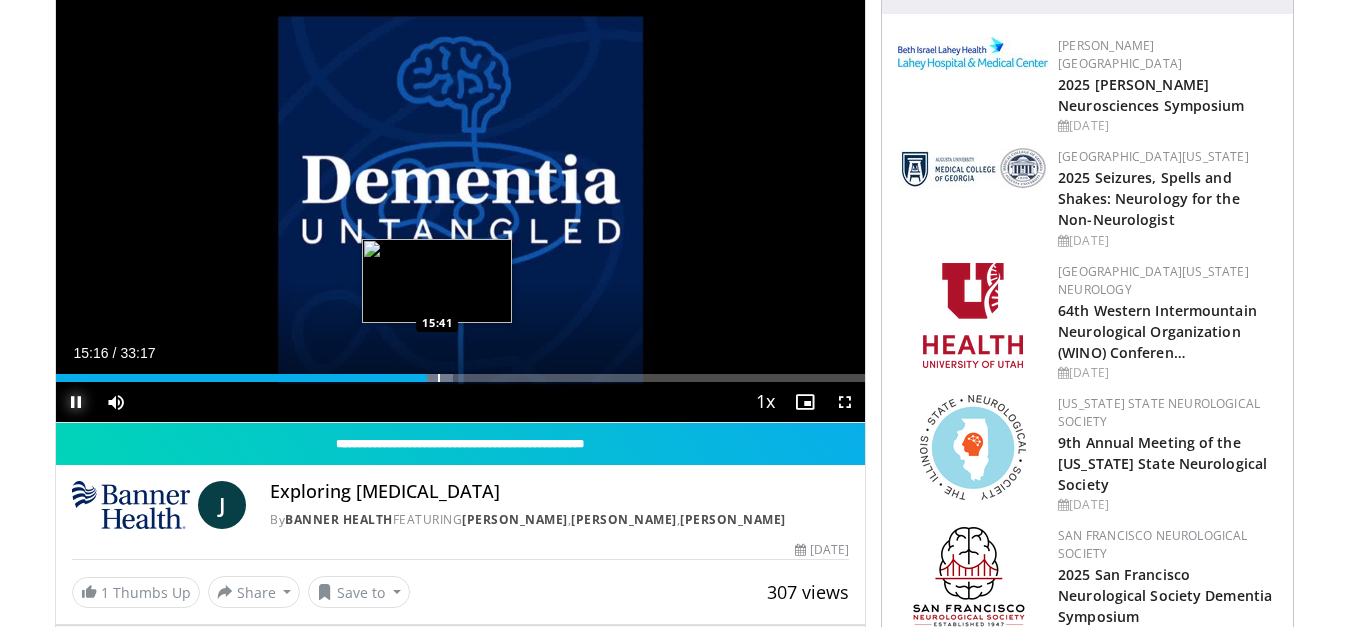 click on "Loaded :  49.12% 15:16 15:41" at bounding box center [461, 378] 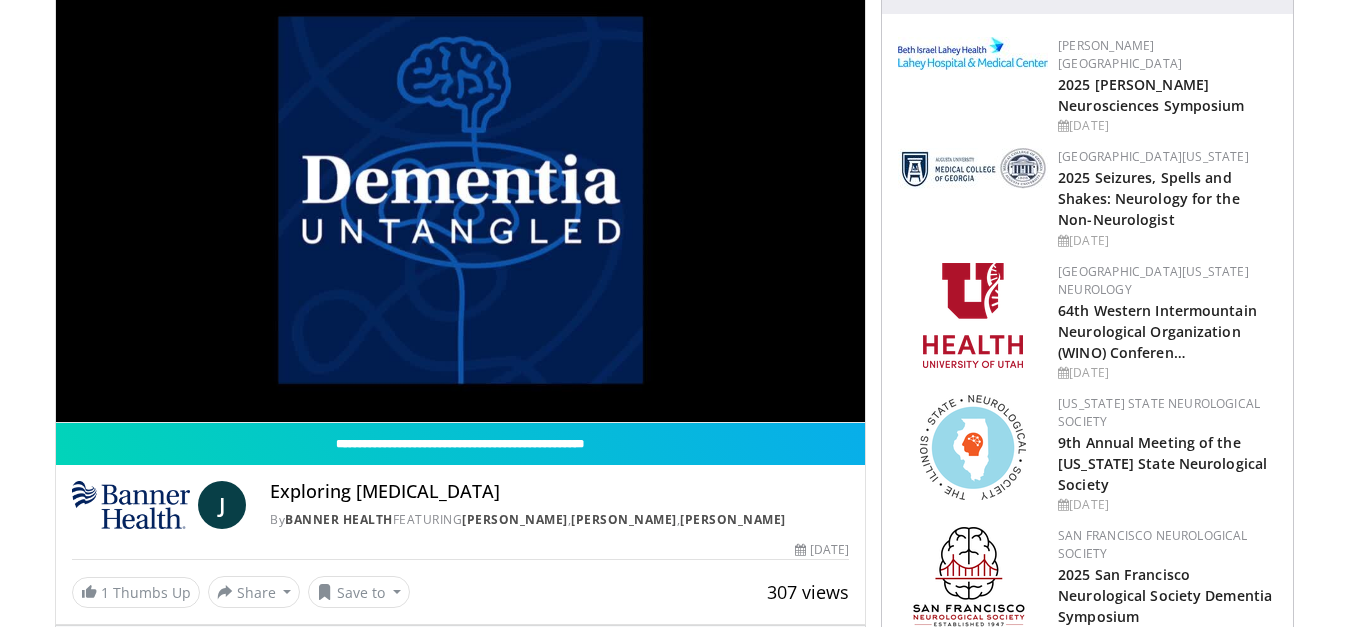 click on "**********" at bounding box center (461, 194) 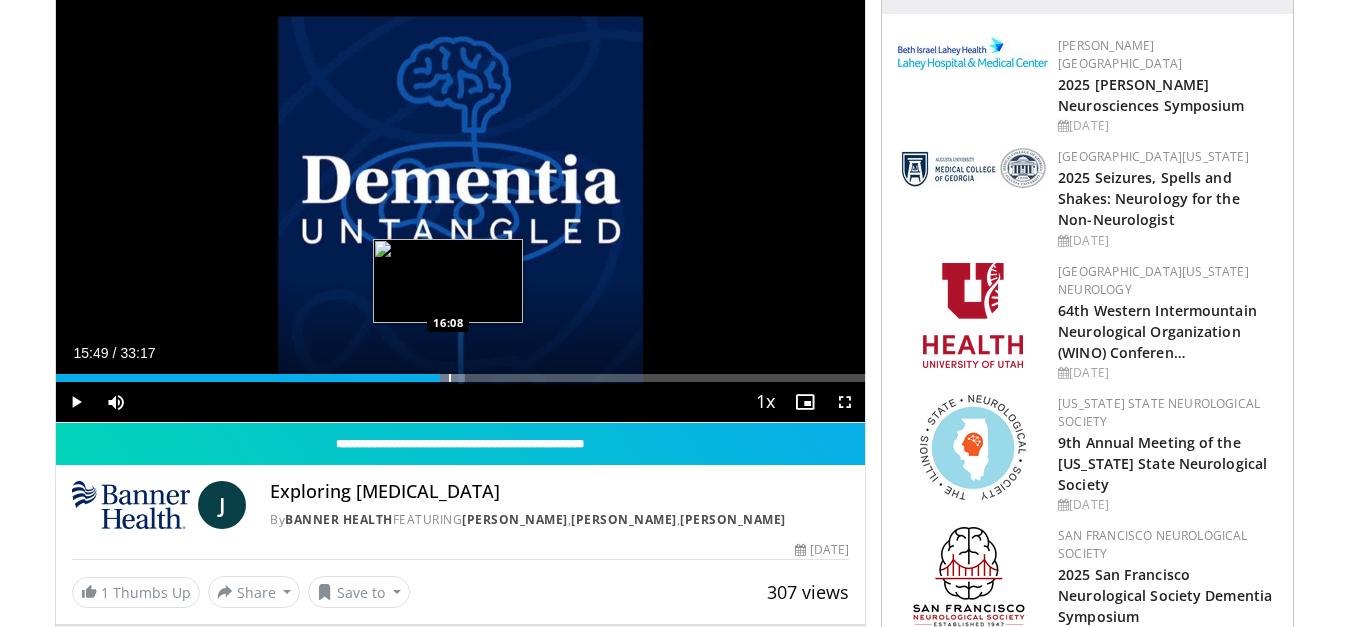 click at bounding box center (450, 378) 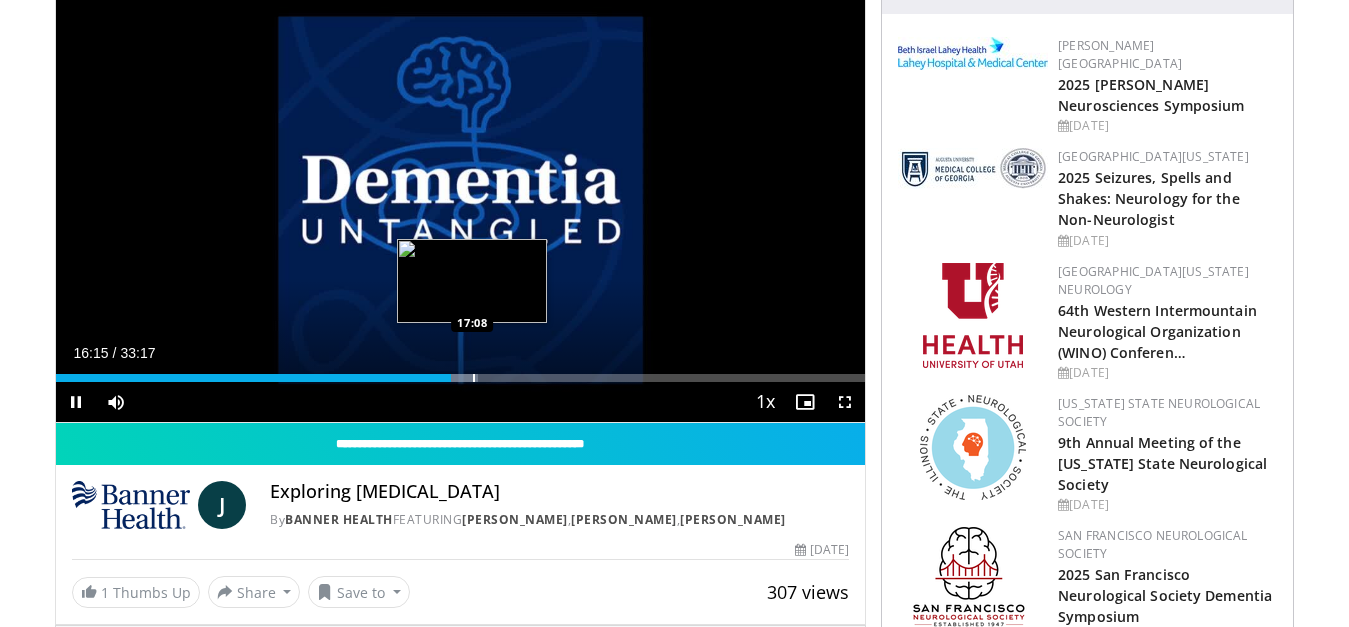 click at bounding box center [474, 378] 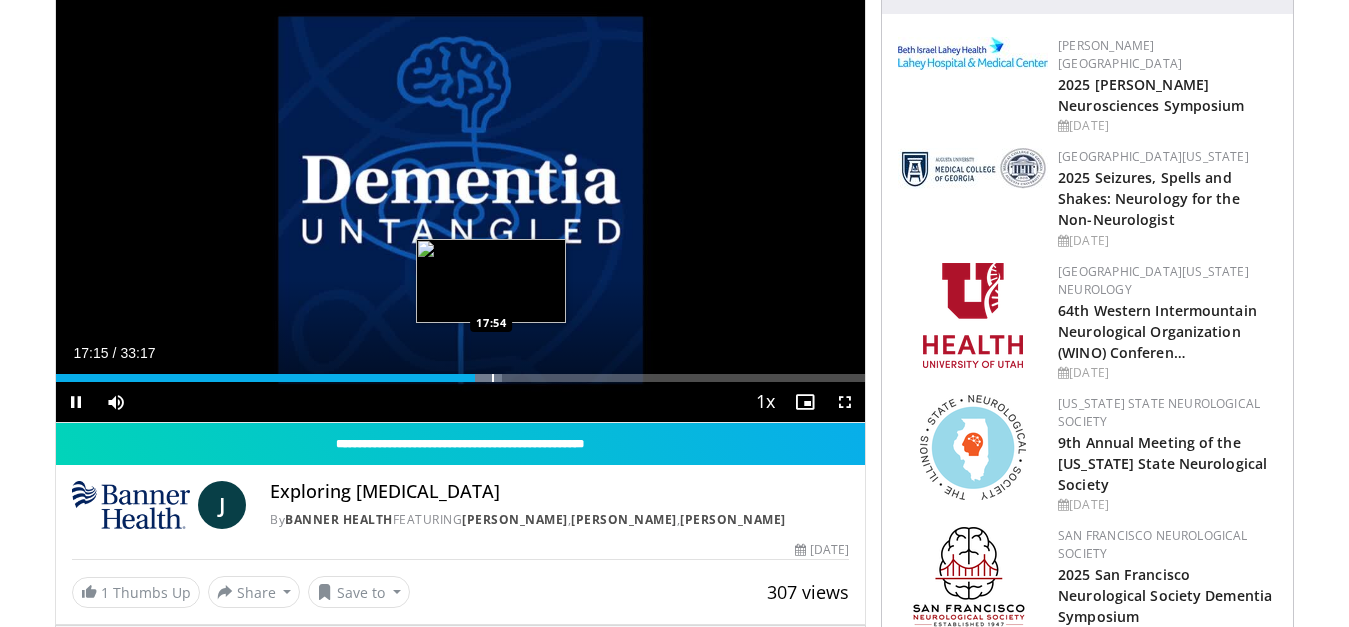 click at bounding box center [482, 378] 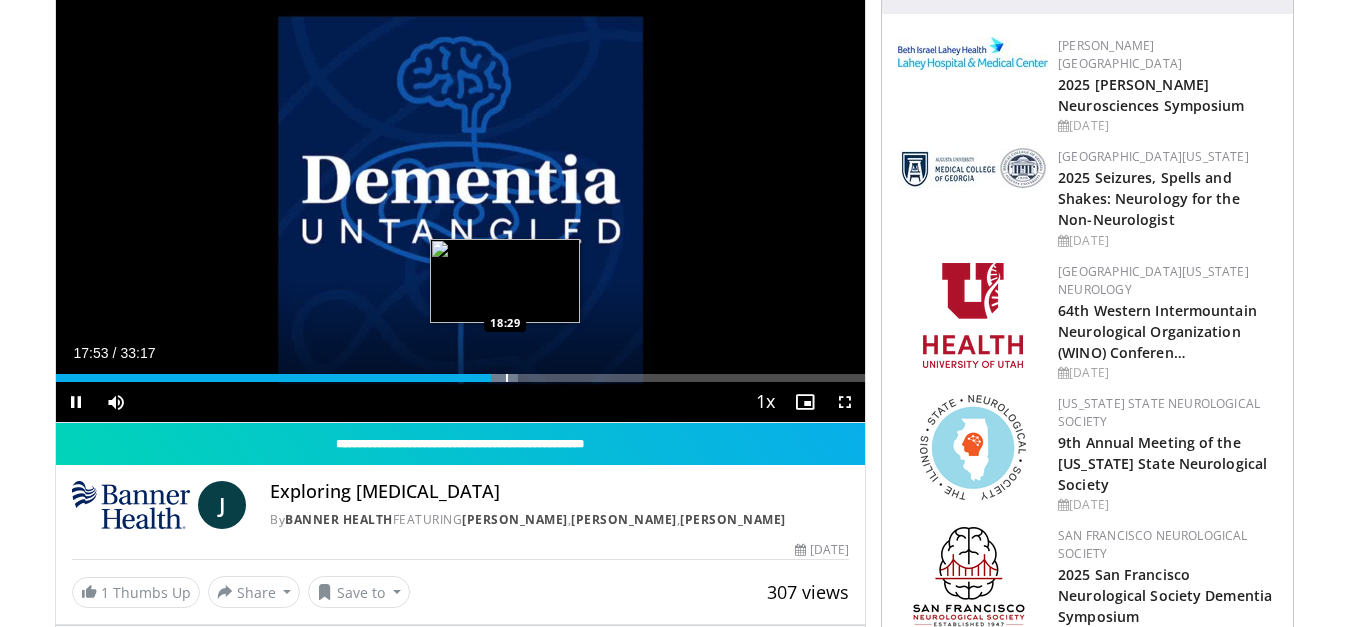 click on "Loaded :  57.12% 17:53 18:29" at bounding box center (461, 378) 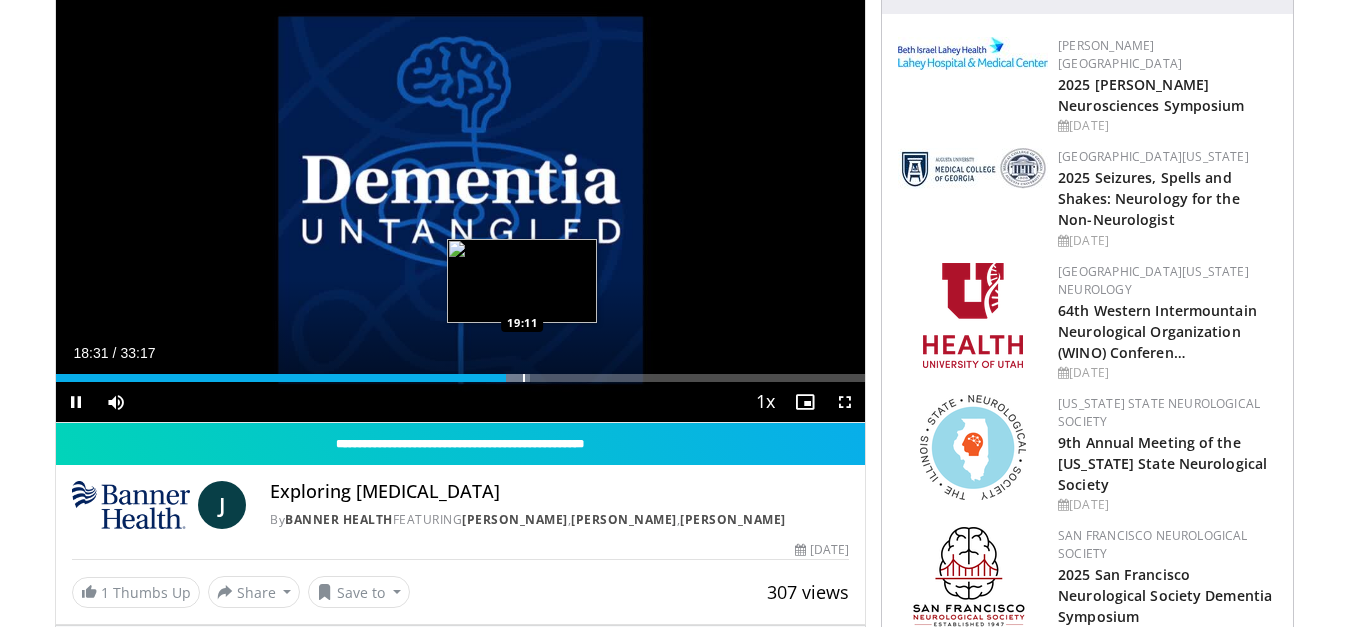 click at bounding box center (524, 378) 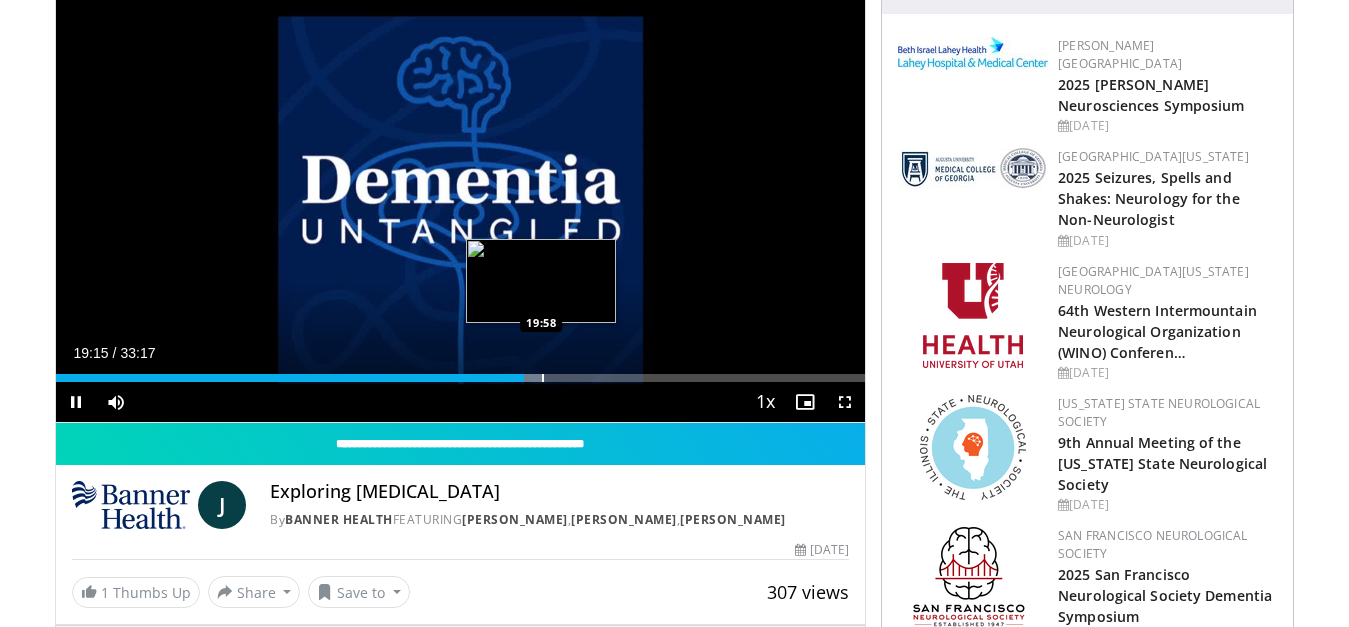 click at bounding box center [527, 378] 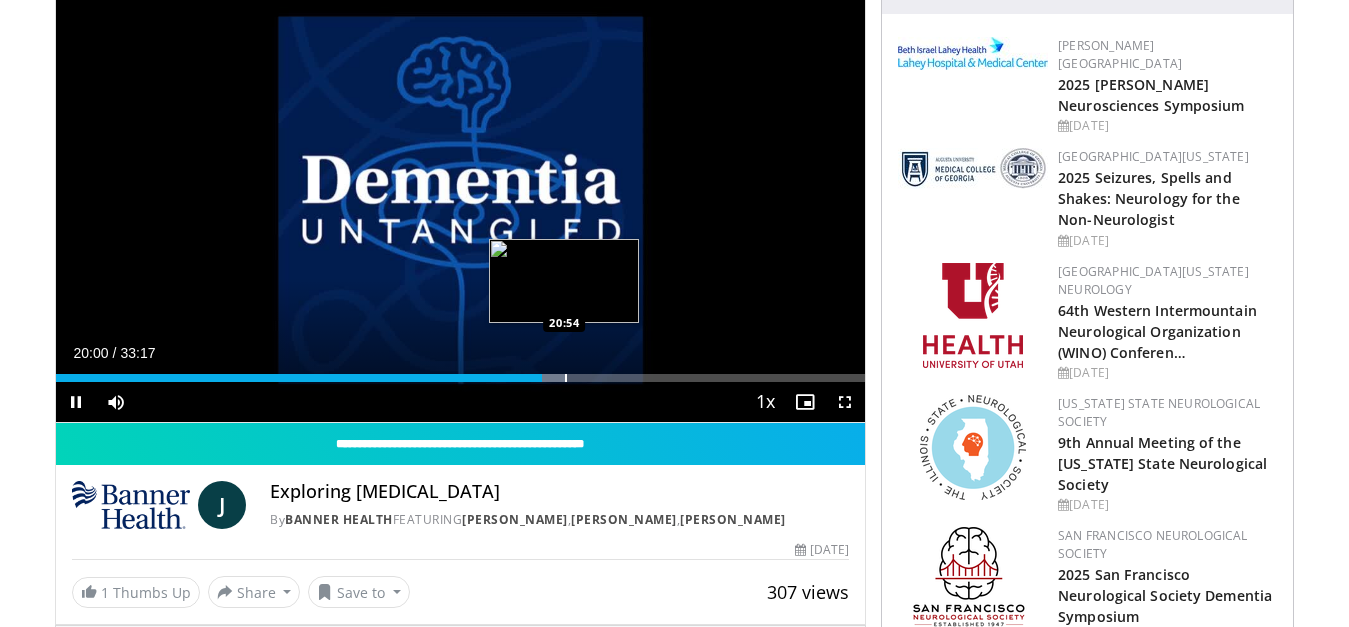 click at bounding box center [566, 378] 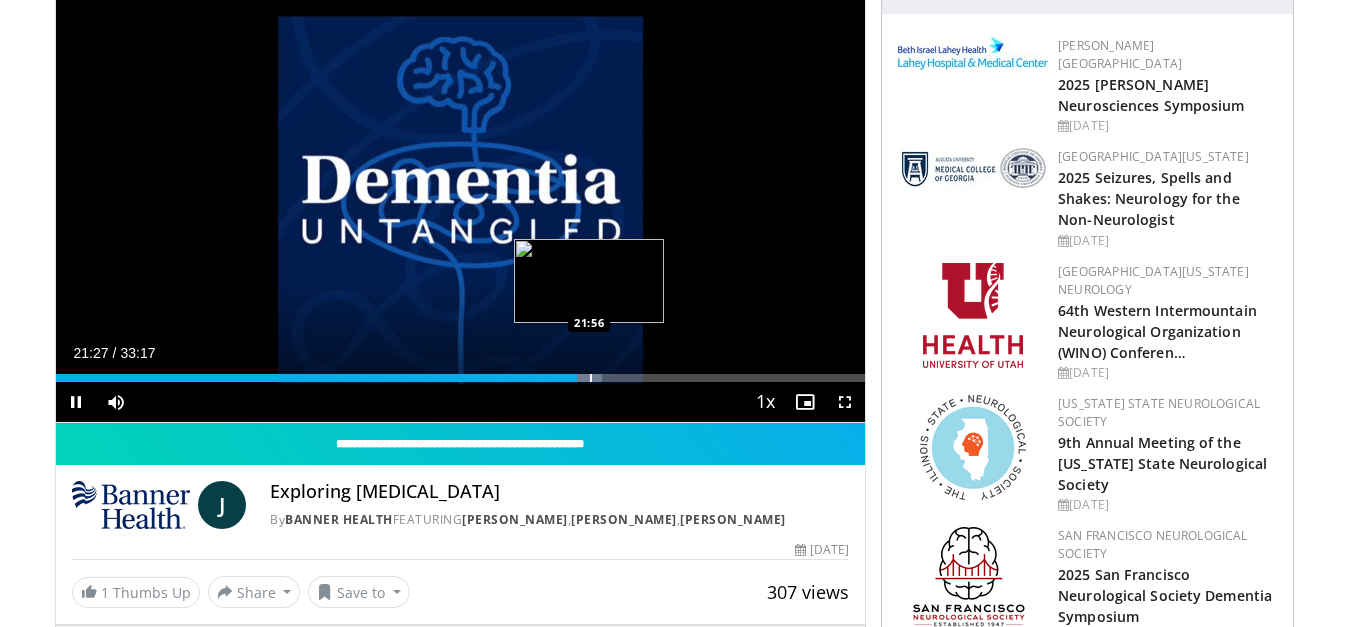 click at bounding box center [583, 378] 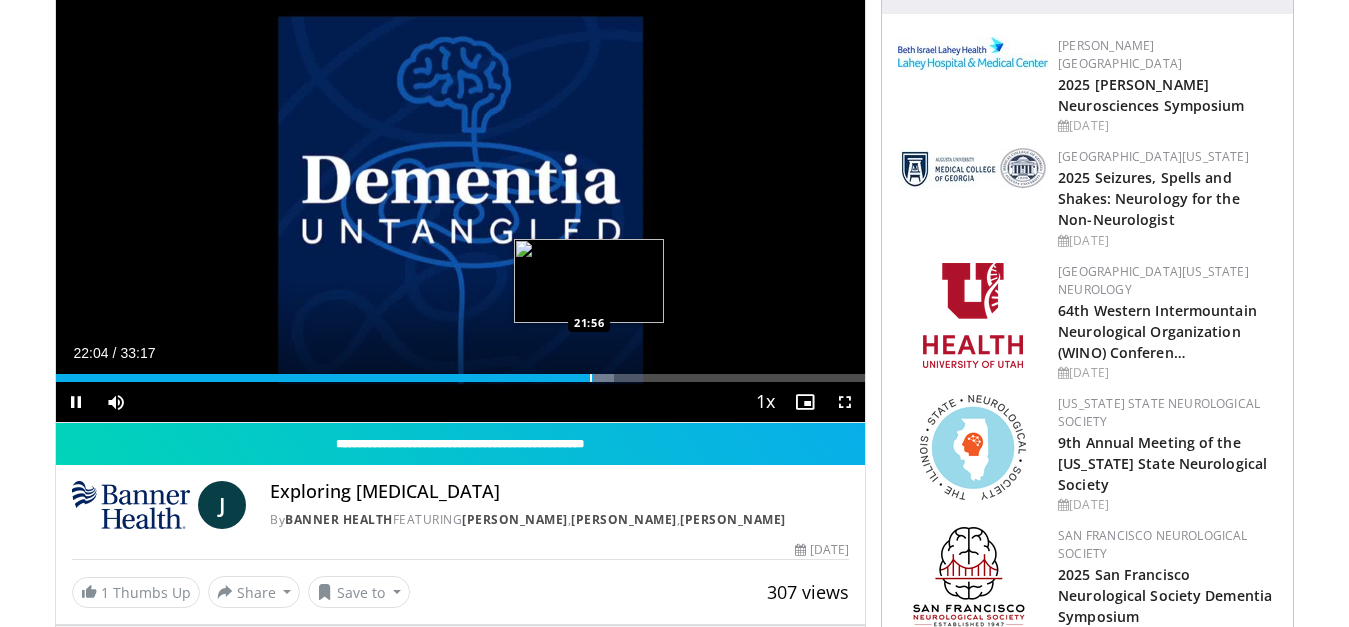 click on "22:04" at bounding box center (324, 378) 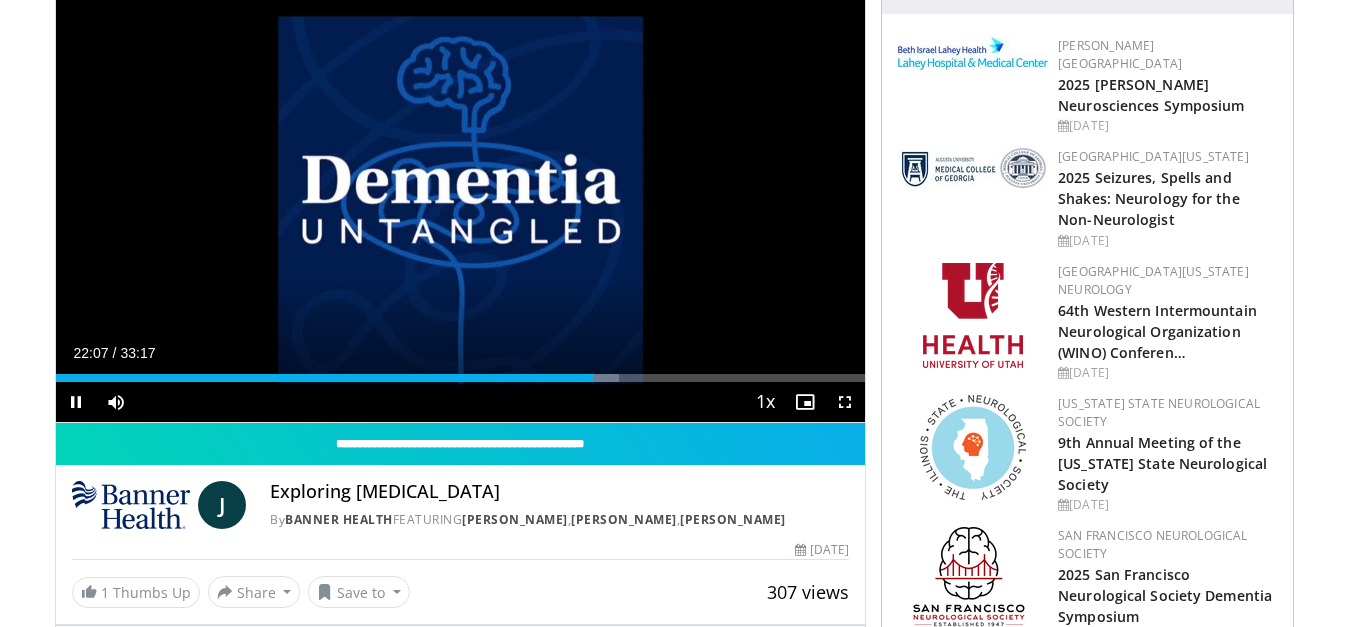 click on "**********" at bounding box center (461, 194) 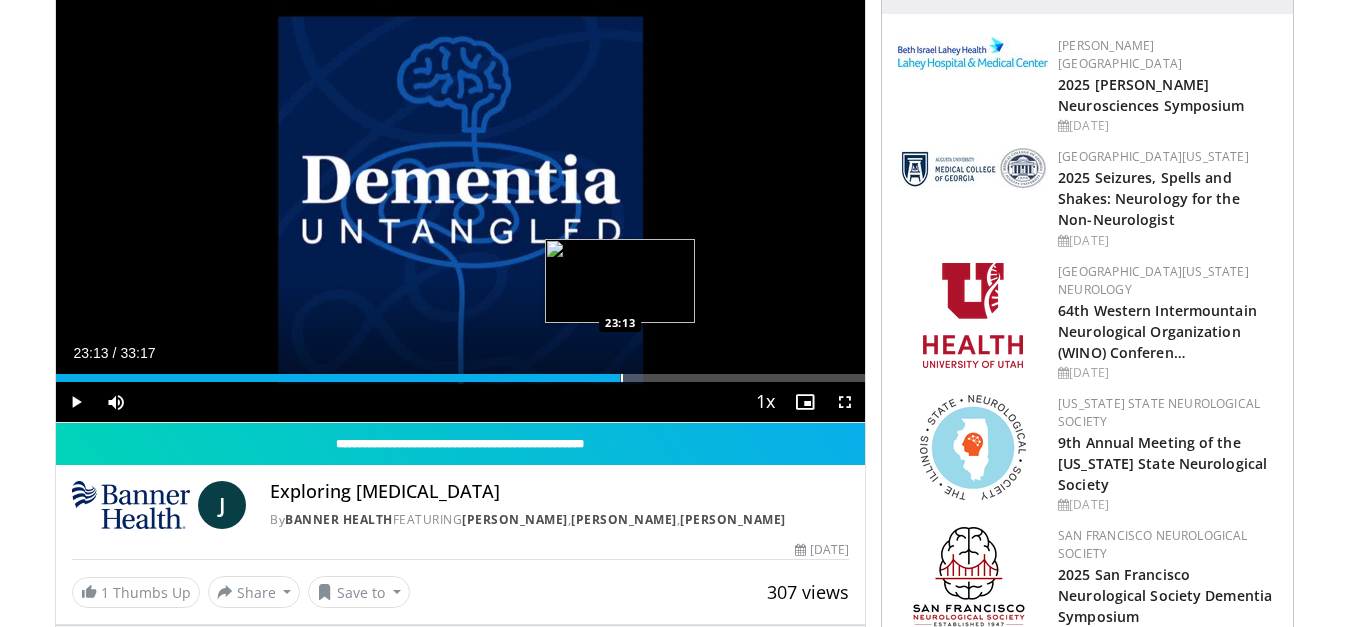 click on "Loaded :  69.67% 23:13 23:13" at bounding box center [461, 378] 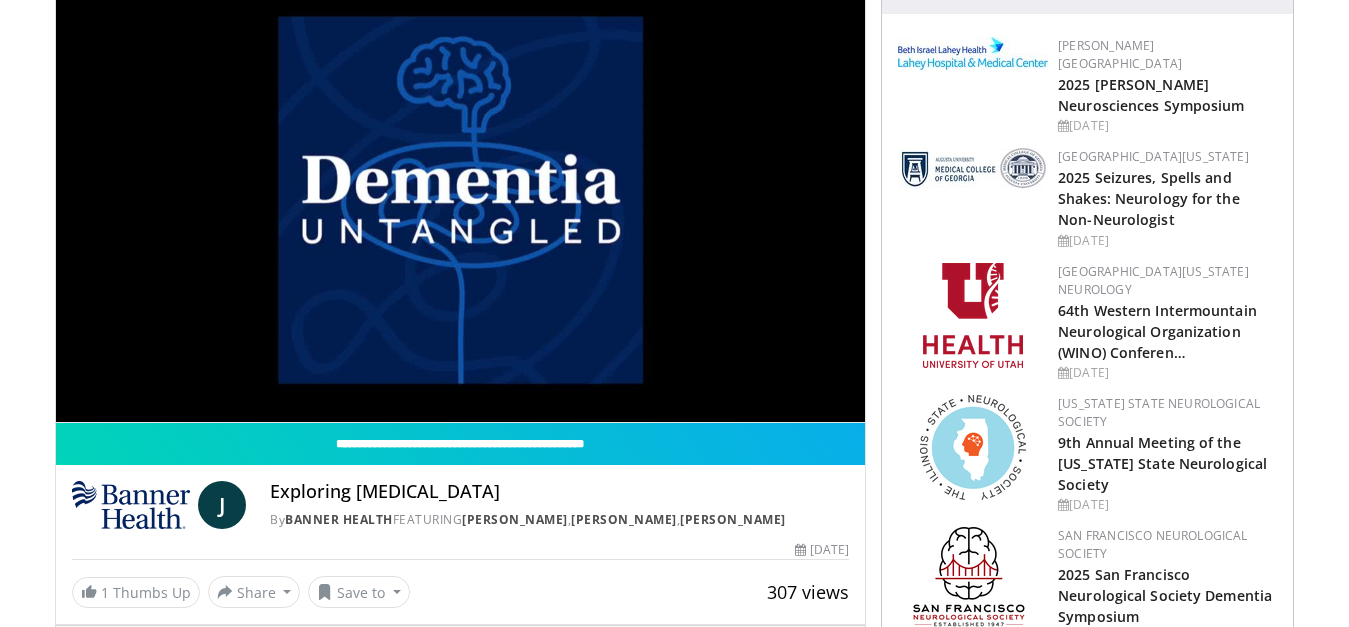 click on "10 seconds
Tap to unmute" at bounding box center [461, 194] 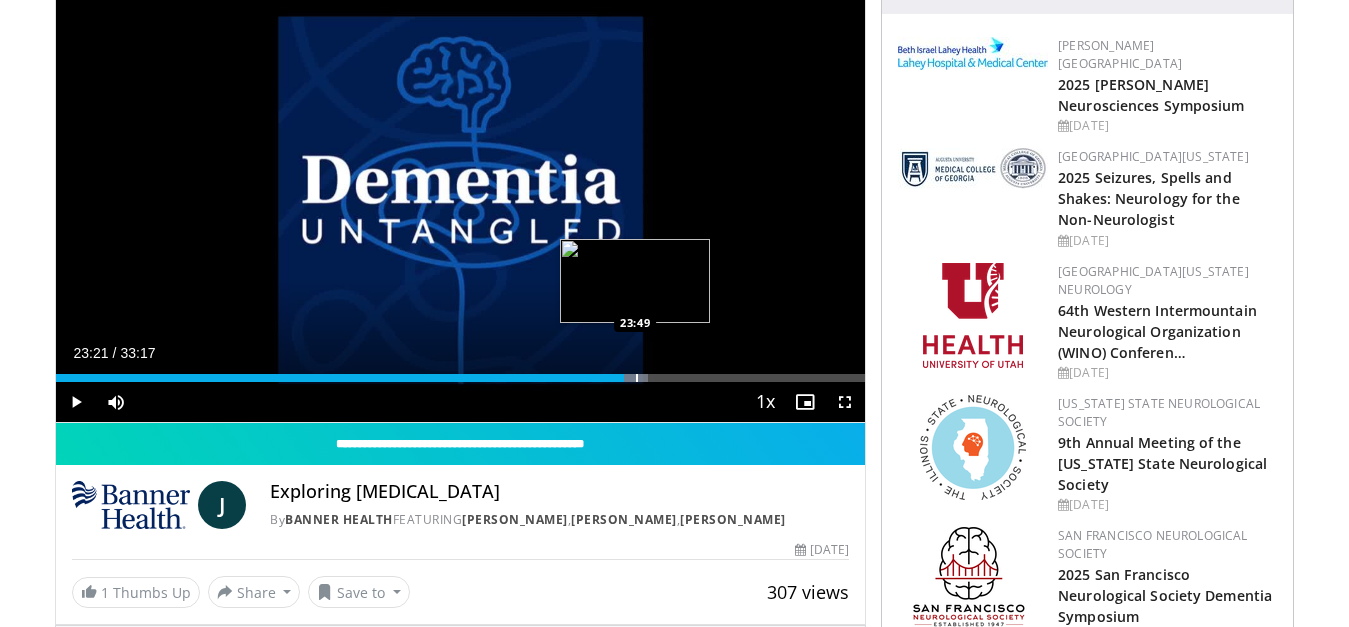 click at bounding box center (634, 378) 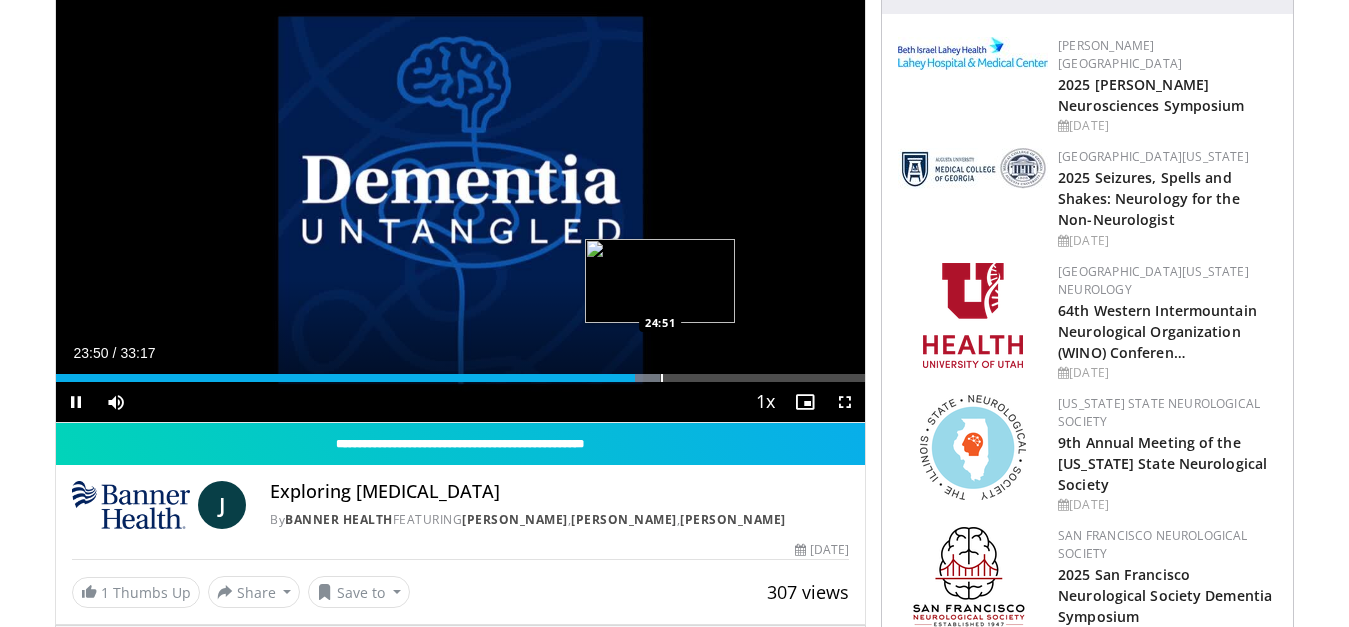 click at bounding box center [641, 378] 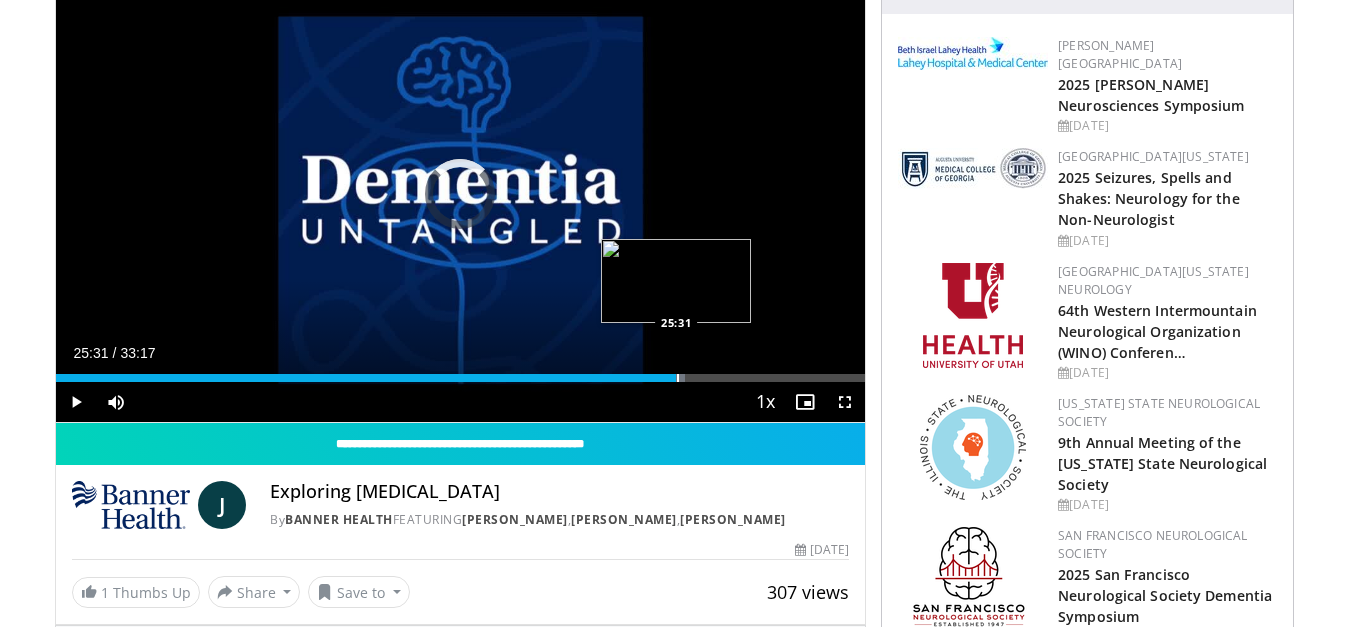 click on "Loaded :  77.69% 24:51 25:31" at bounding box center [461, 378] 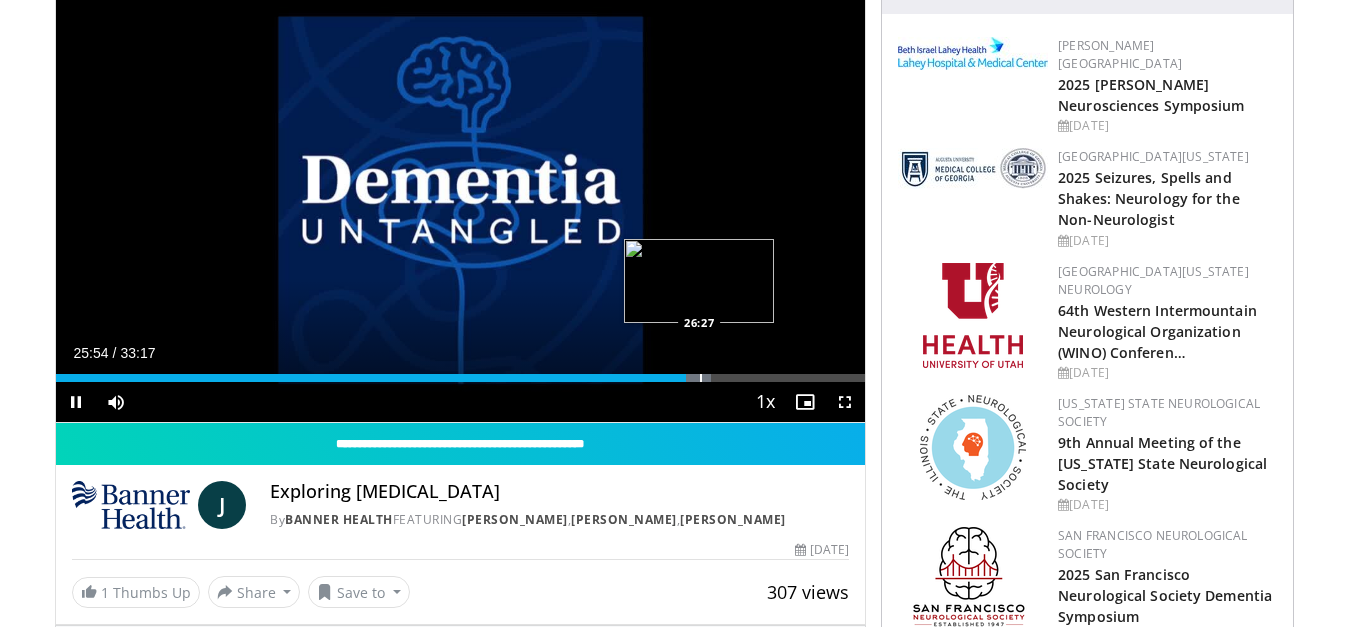 click at bounding box center [692, 378] 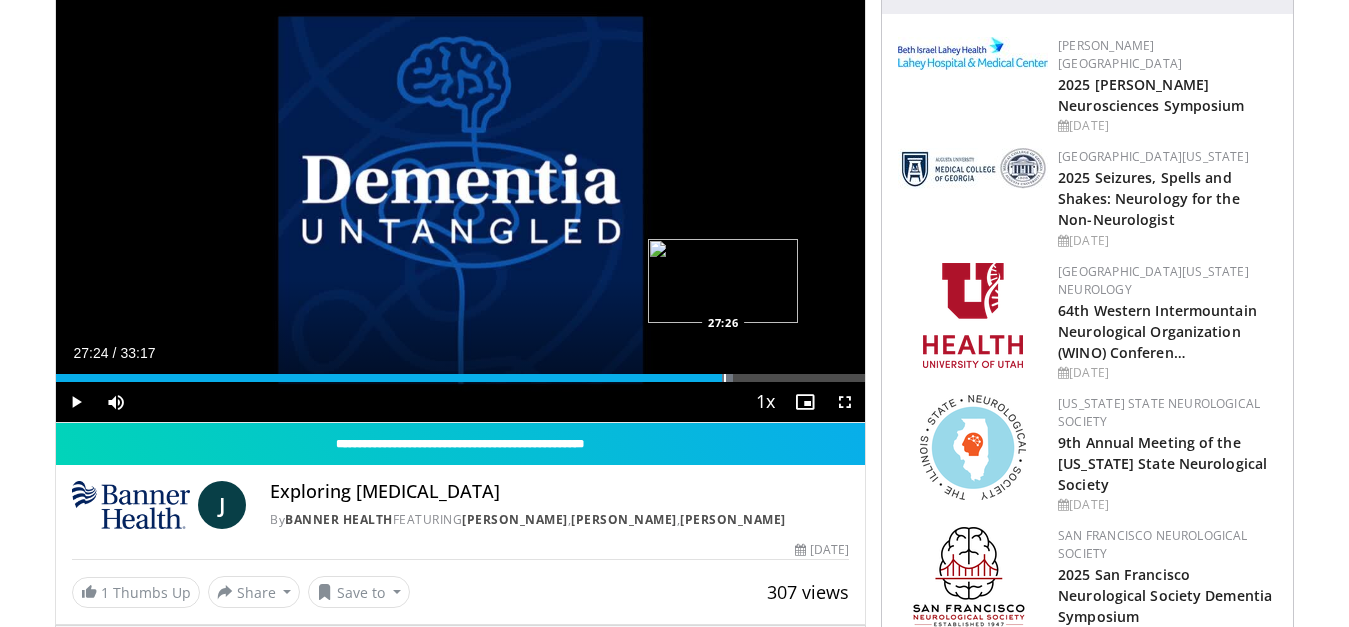 click at bounding box center (714, 378) 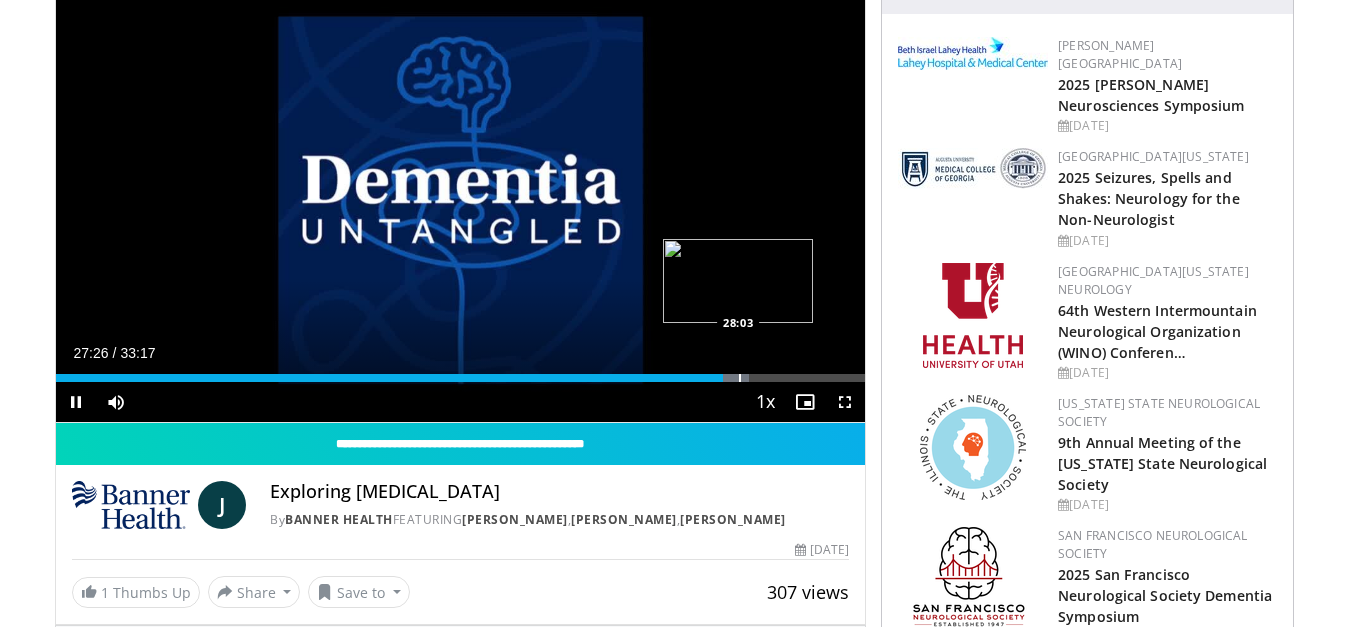 click on "Loaded :  85.71% 27:27 28:03" at bounding box center [461, 378] 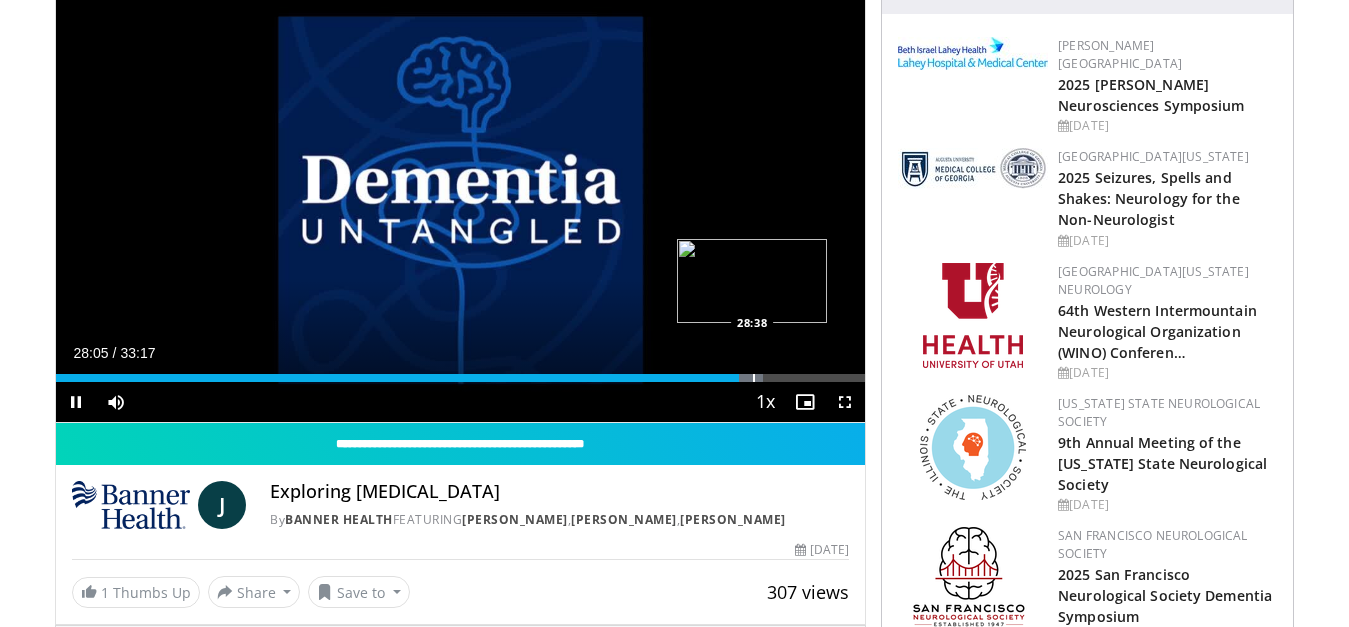 click at bounding box center [745, 378] 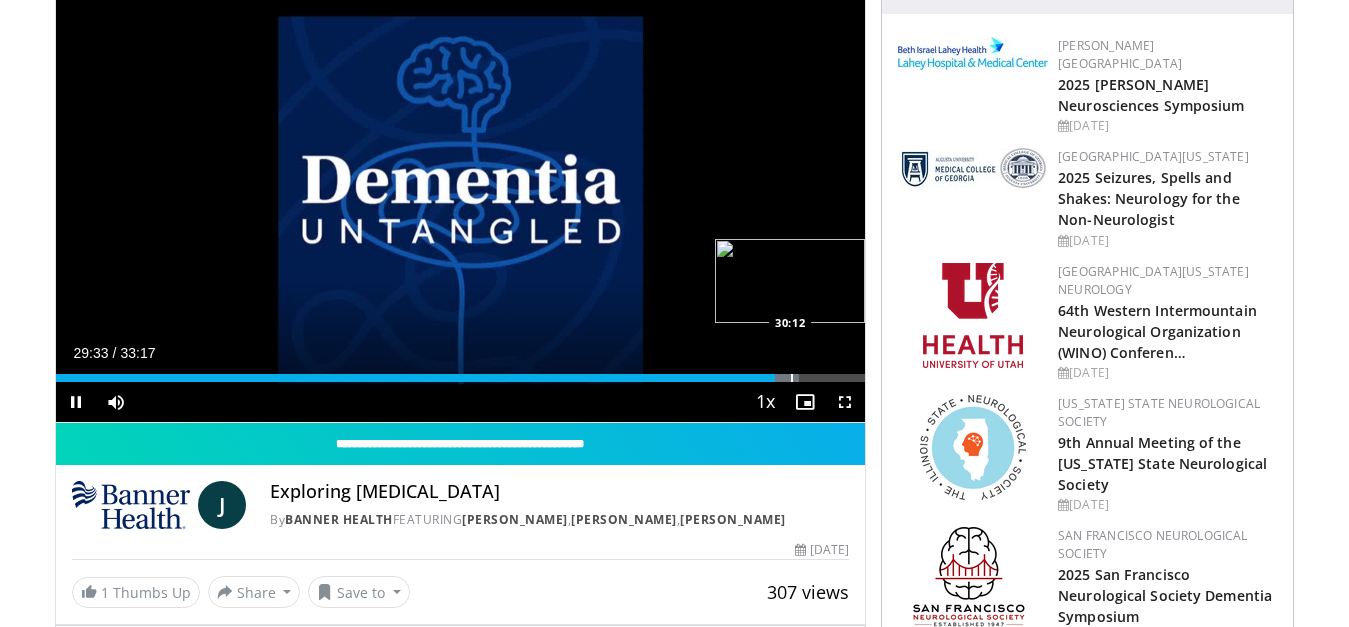 click on "Loaded :  91.89% 29:33 30:12" at bounding box center [461, 378] 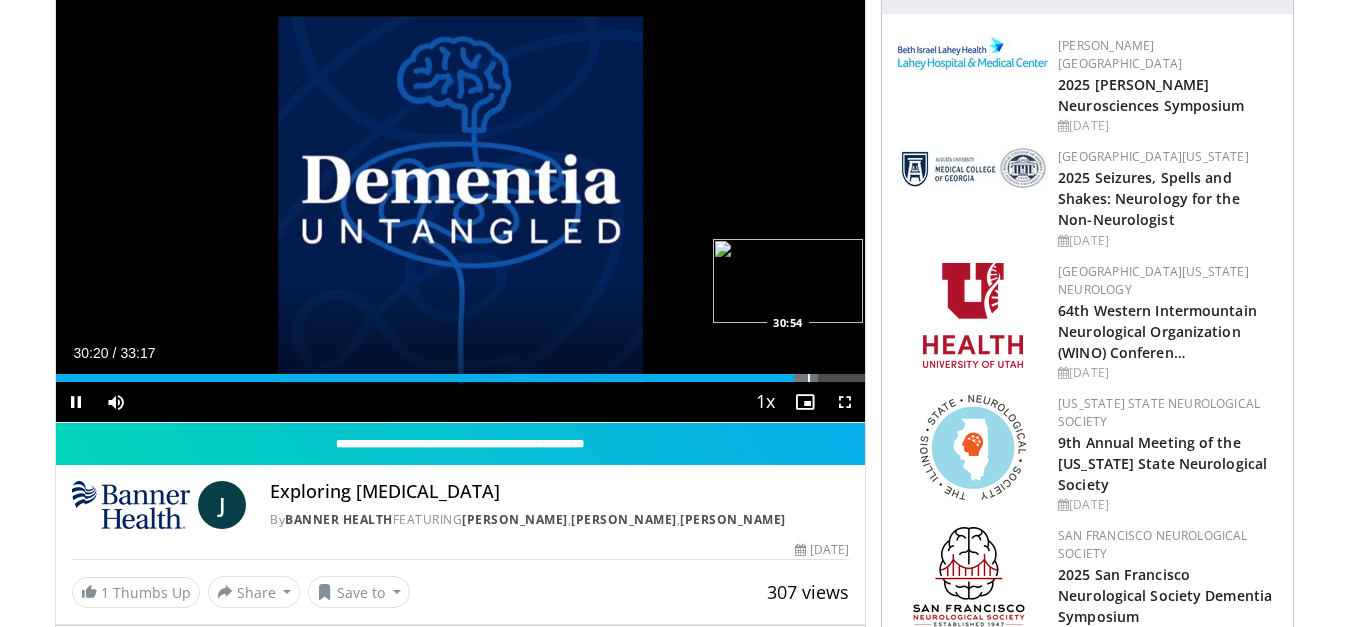 click on "**********" at bounding box center [461, 194] 